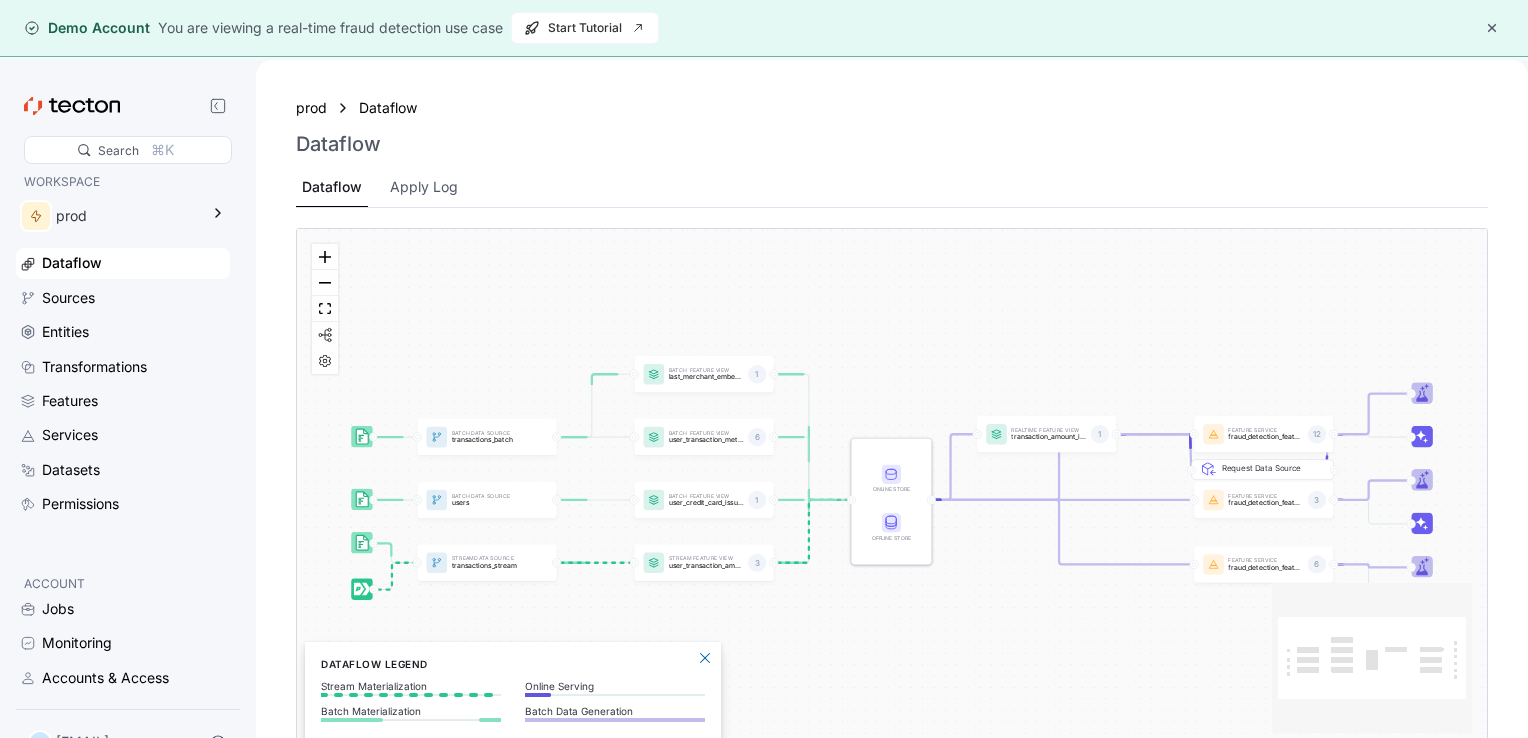 scroll, scrollTop: 0, scrollLeft: 0, axis: both 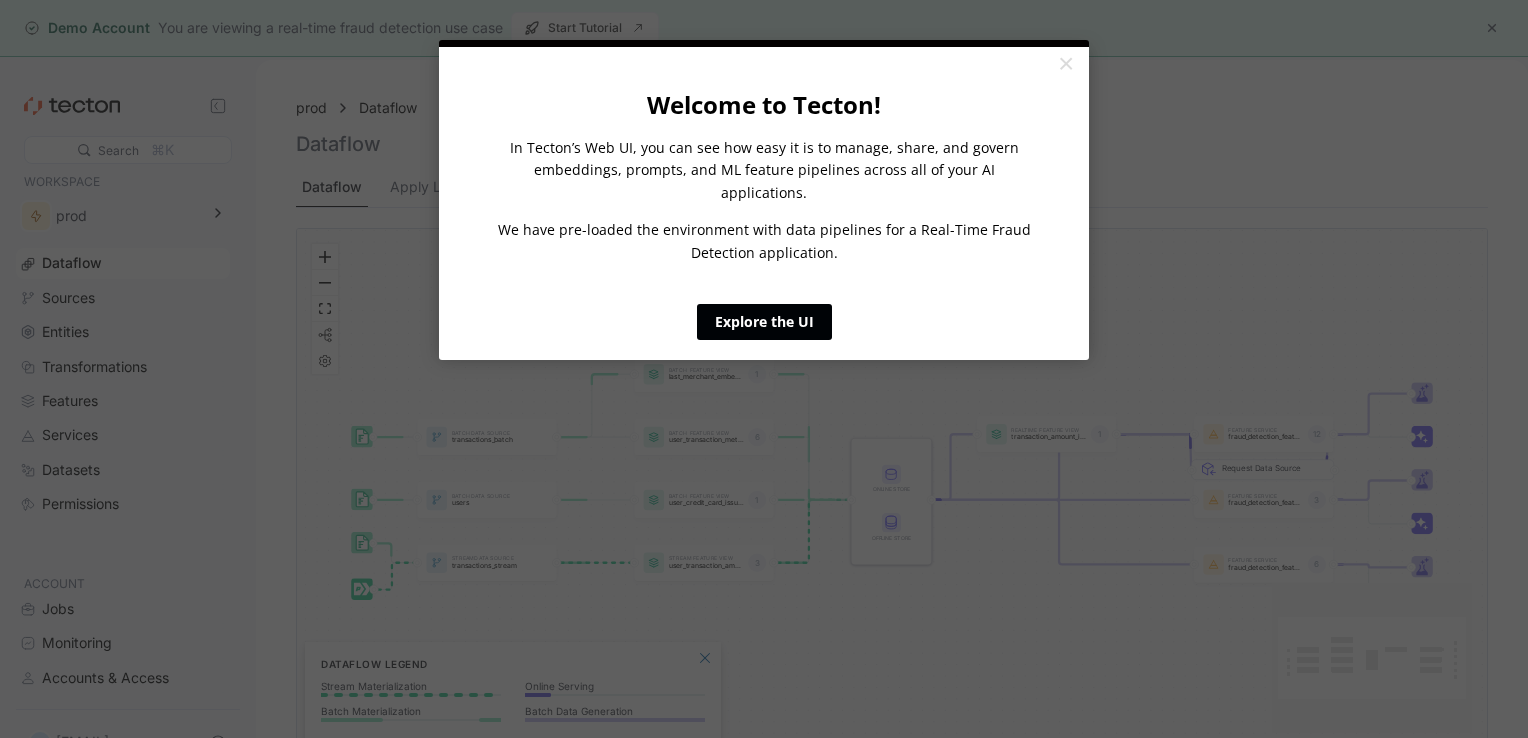 click on "Explore the UI" at bounding box center (764, 322) 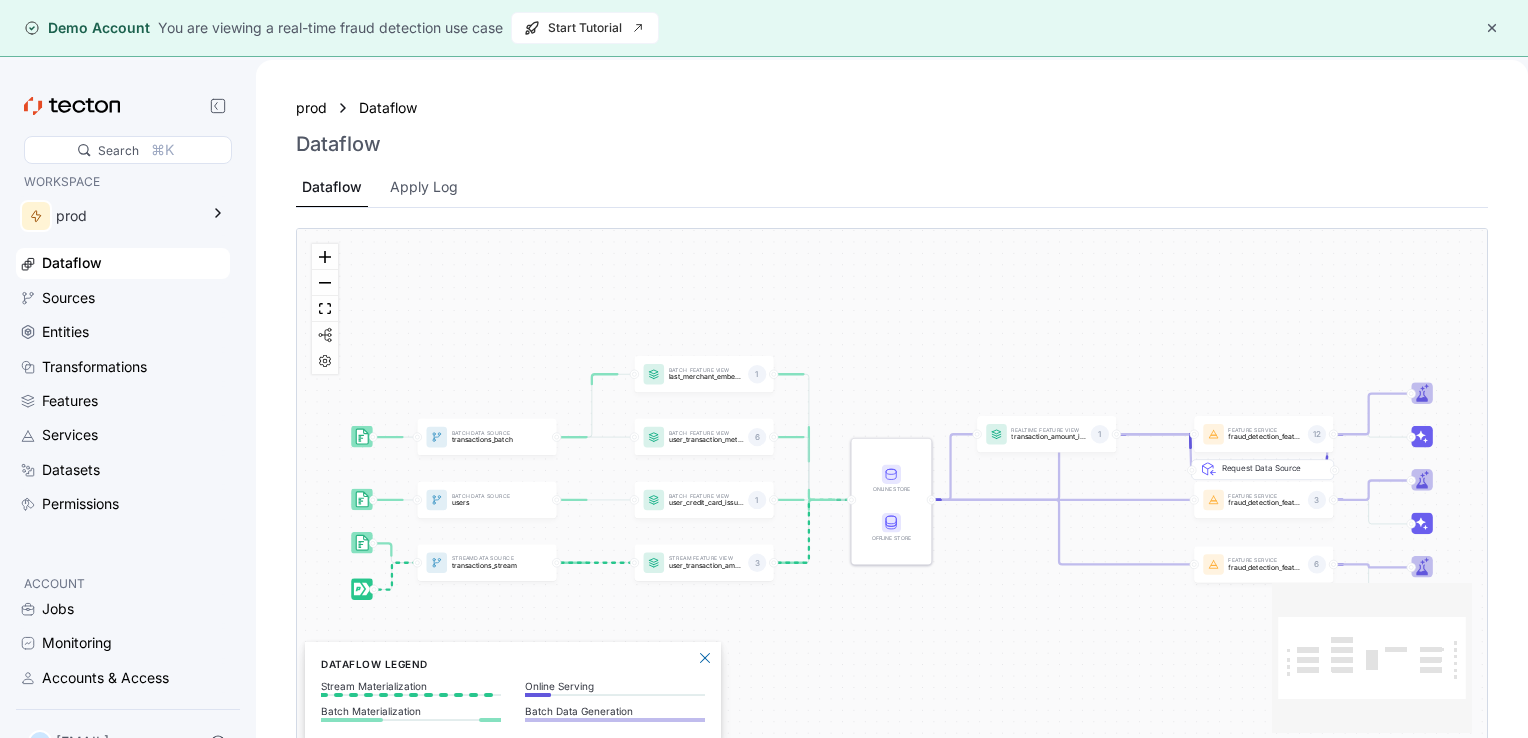 scroll, scrollTop: 0, scrollLeft: 0, axis: both 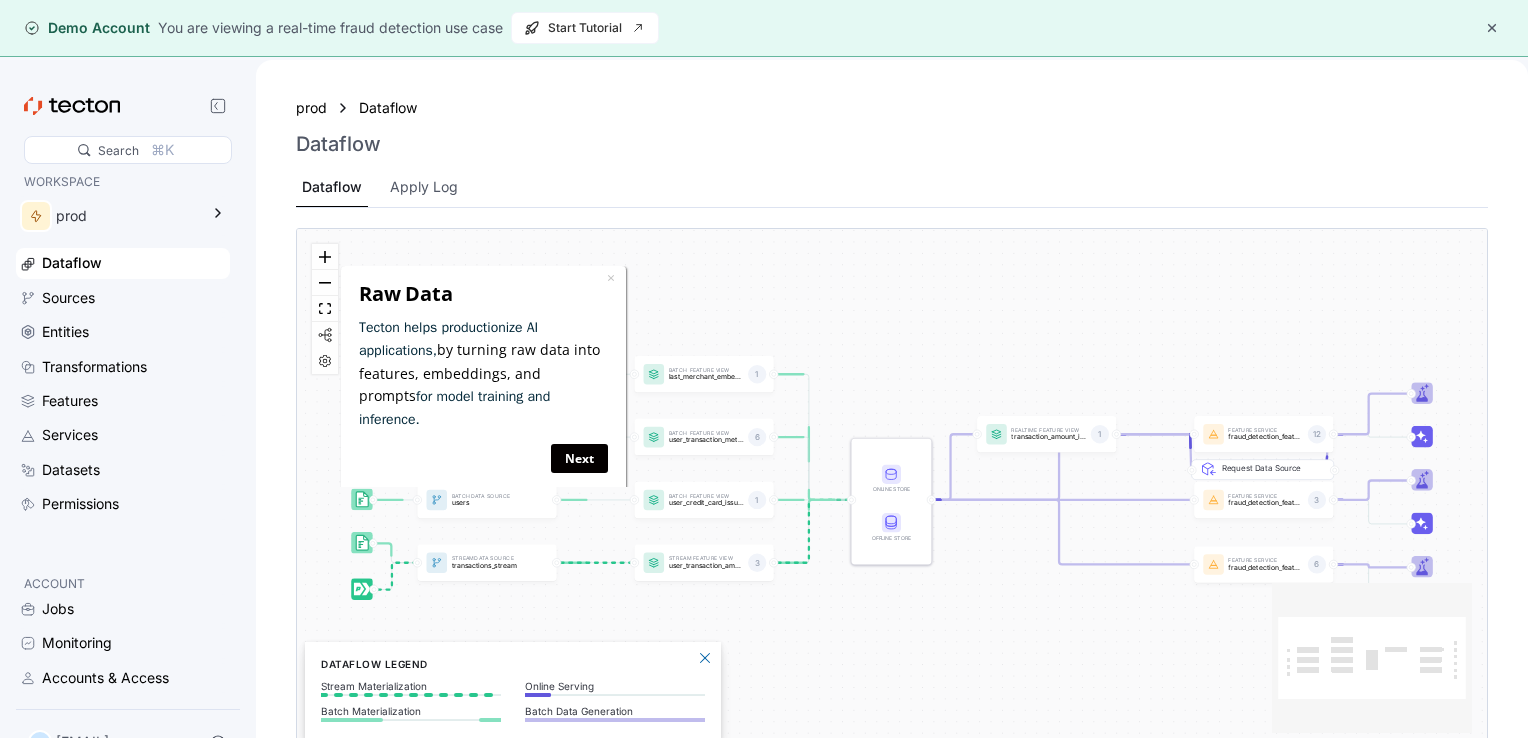 click on "Batch  Data Source transactions_batch Stream  Data Source transactions_stream Batch  Data Source users Feature Service fraud_detection_feature_service 6 Feature Service fraud_detection_feature_service_streaming 3 Feature Service fraud_detection_feature_service:v2 12 Batch Feature View last_merchant_embedding 1 Batch Feature View user_credit_card_issuer 1 Stream Feature View user_transaction_amount_totals 3 Batch Feature View user_transaction_metrics 6 Realtime Feature View transaction_amount_is_higher_than_average 1 Request Data Source Online Store   Offline Store" at bounding box center [892, 488] 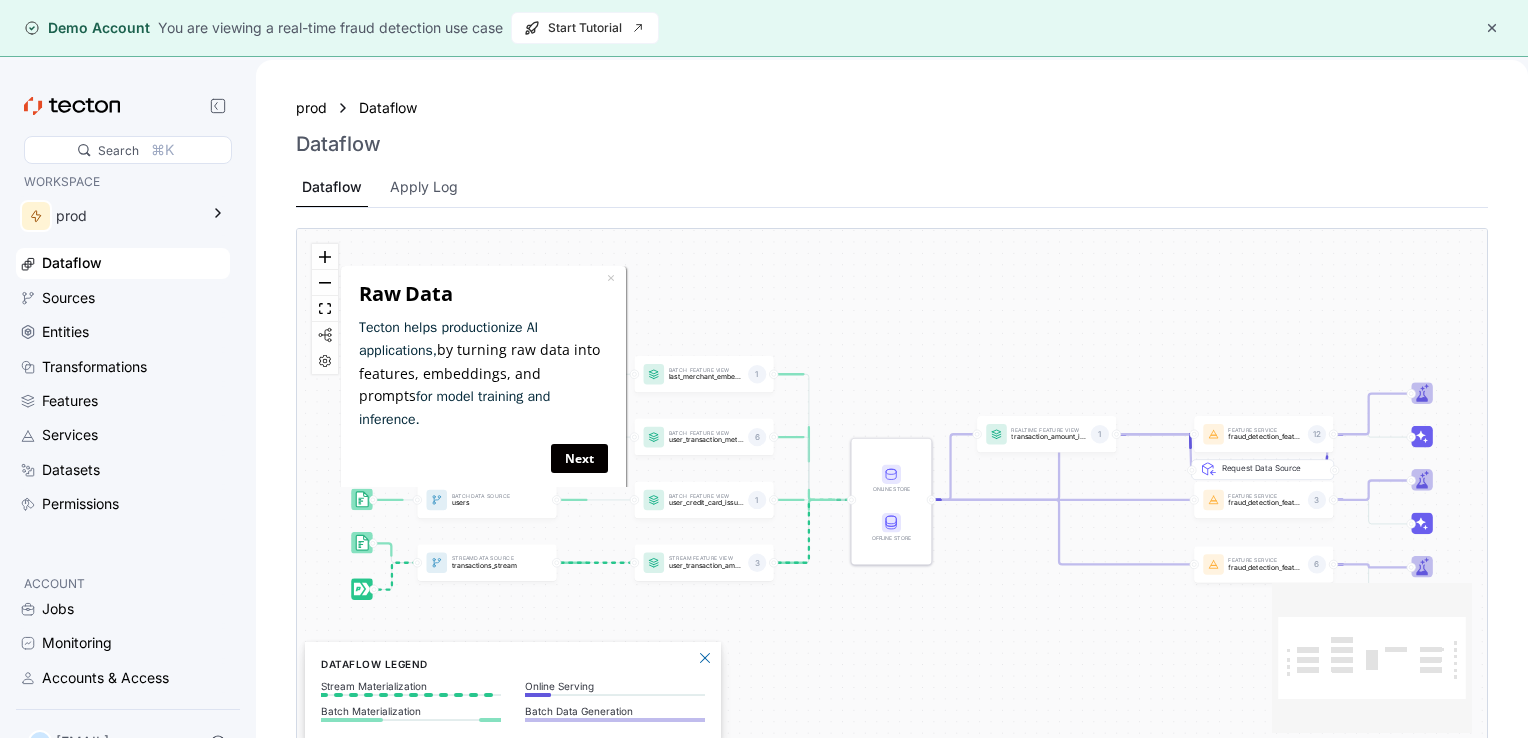 click on "Dataflow" at bounding box center [72, 263] 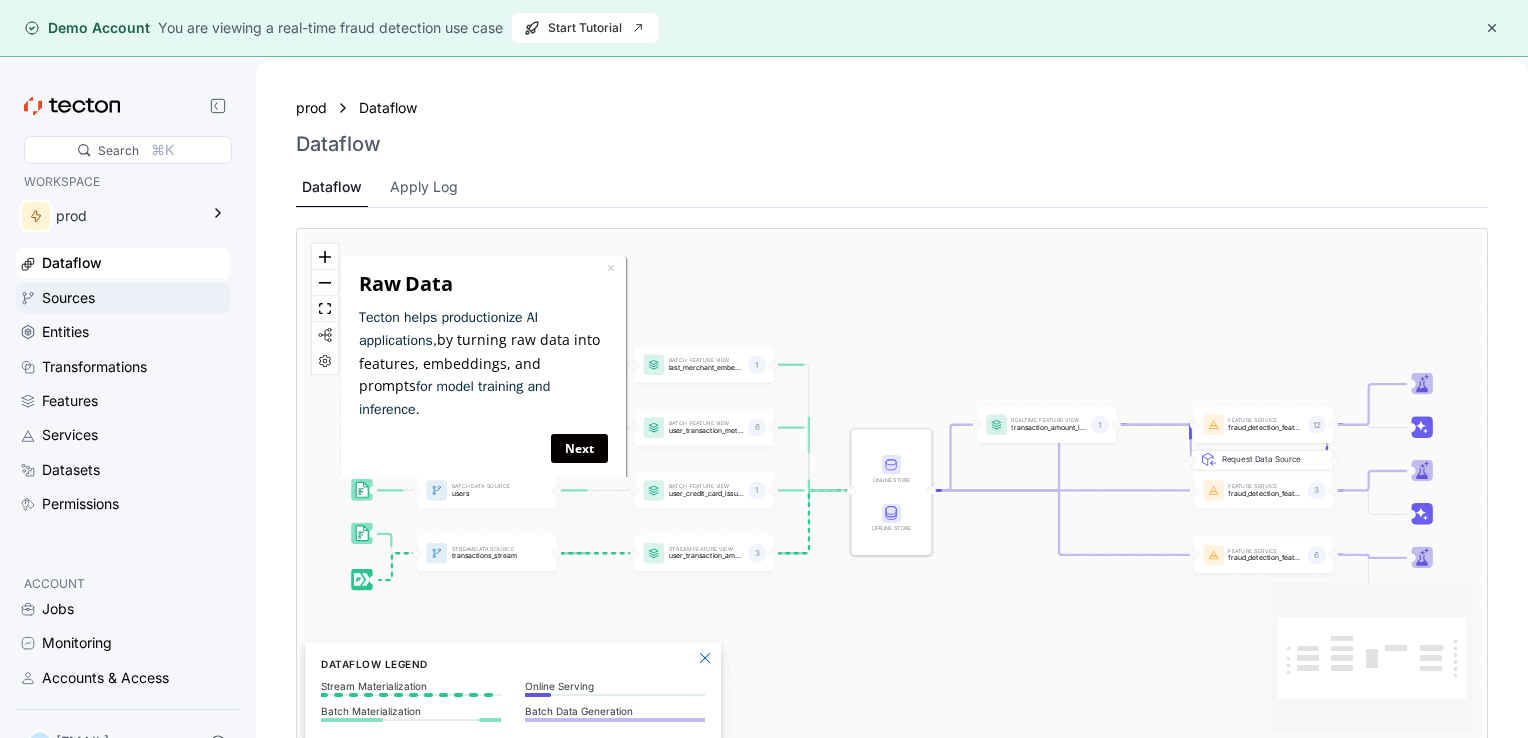 click on "Sources" at bounding box center (68, 298) 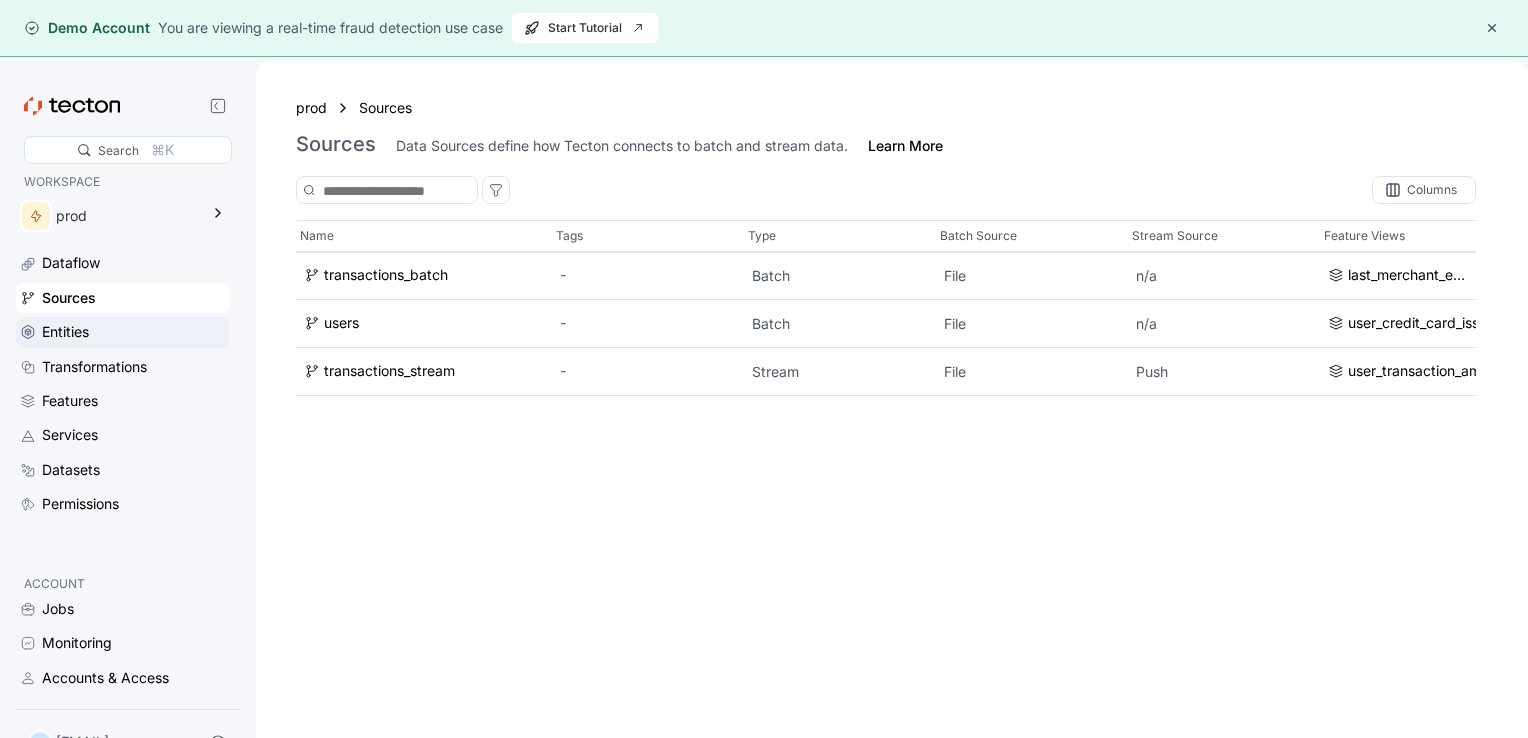 click on "Entities" at bounding box center (123, 332) 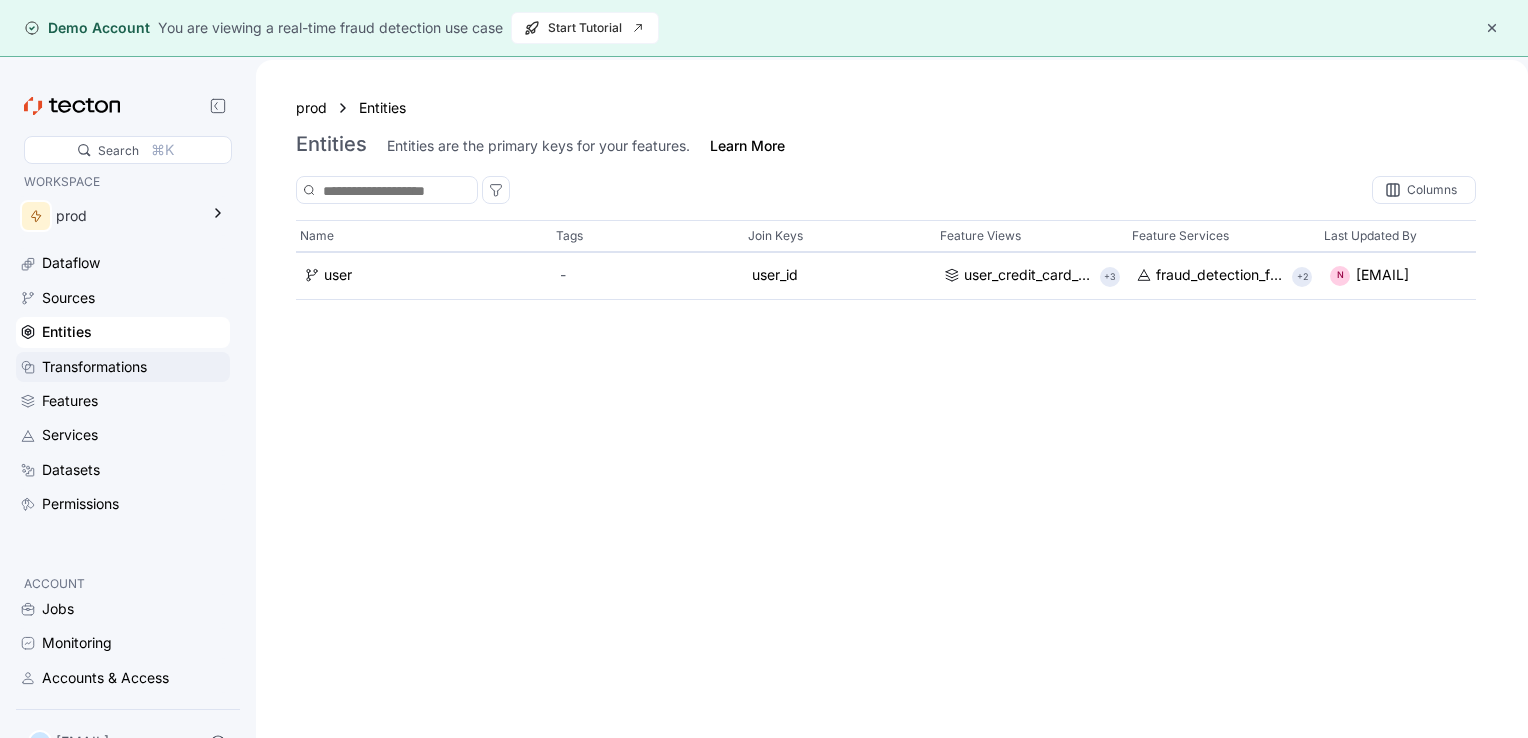 click on "Transformations" at bounding box center [94, 367] 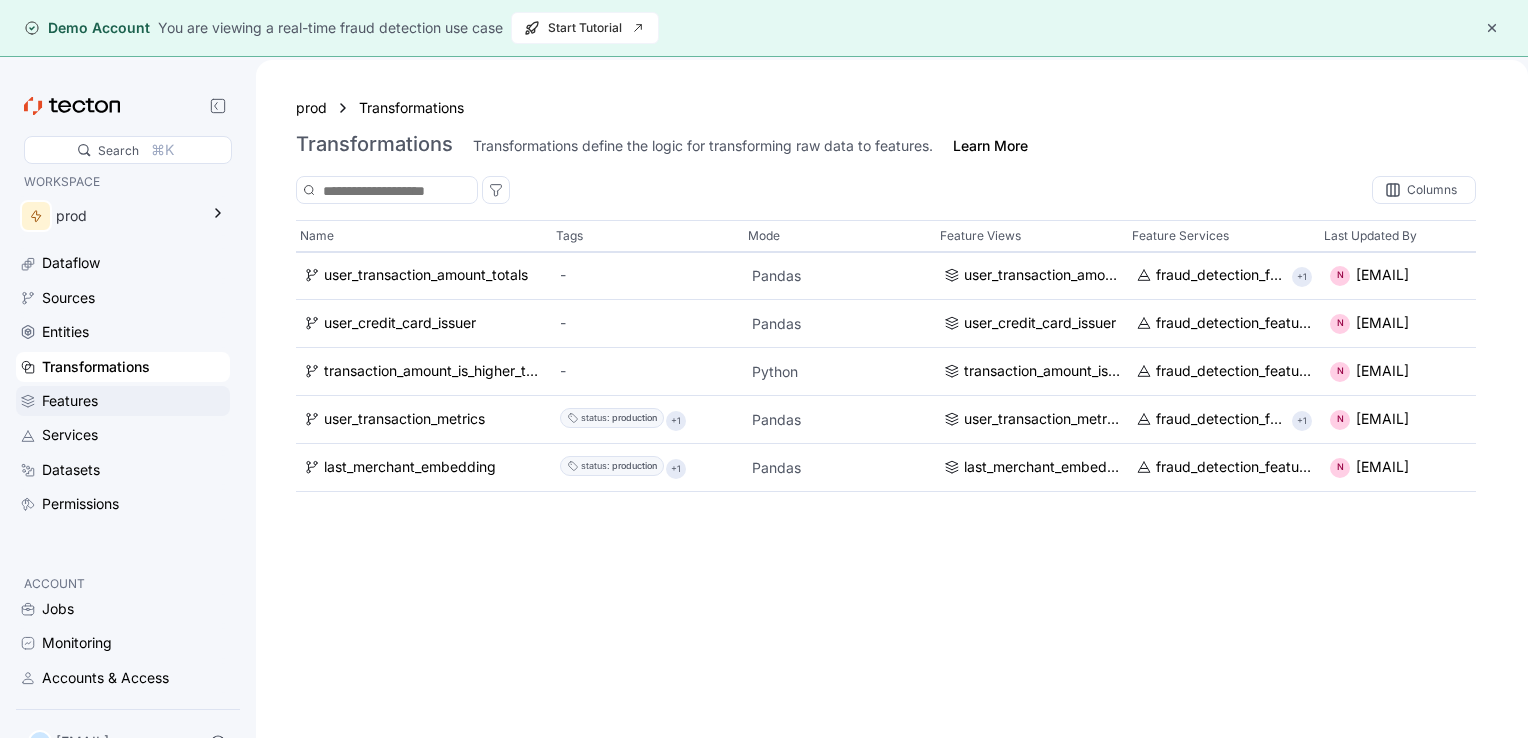 click on "Features" at bounding box center (70, 401) 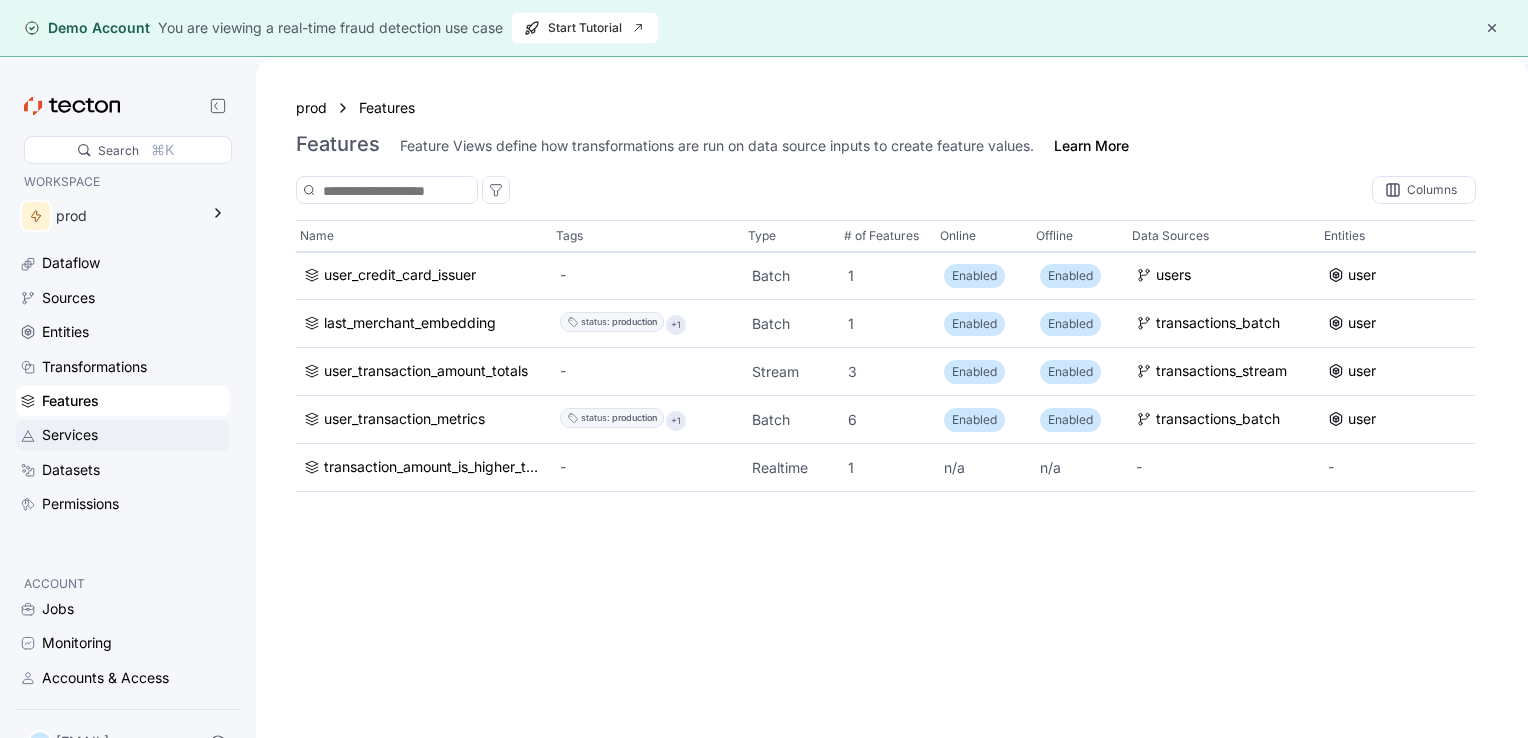 click on "Services" at bounding box center (70, 435) 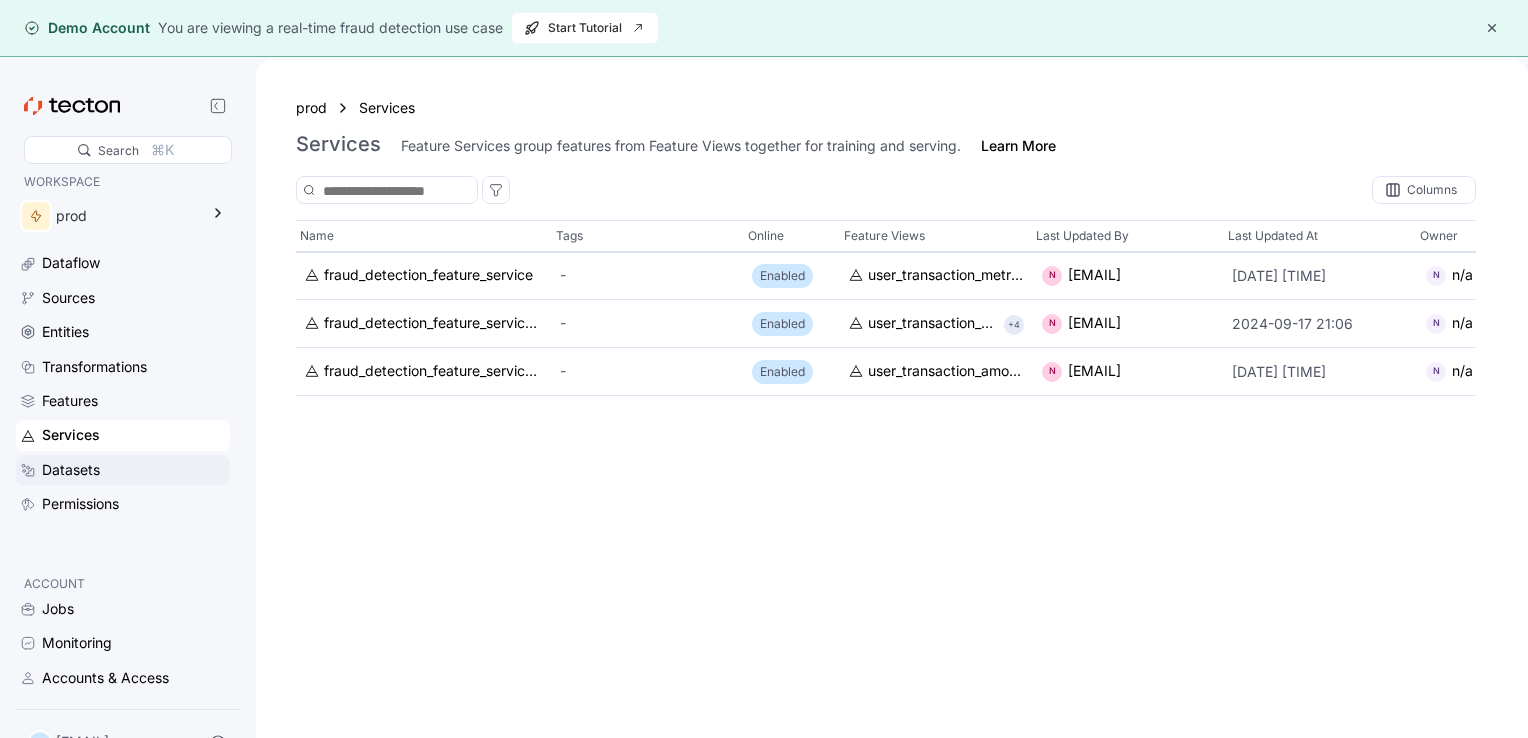 click on "Datasets" at bounding box center [71, 470] 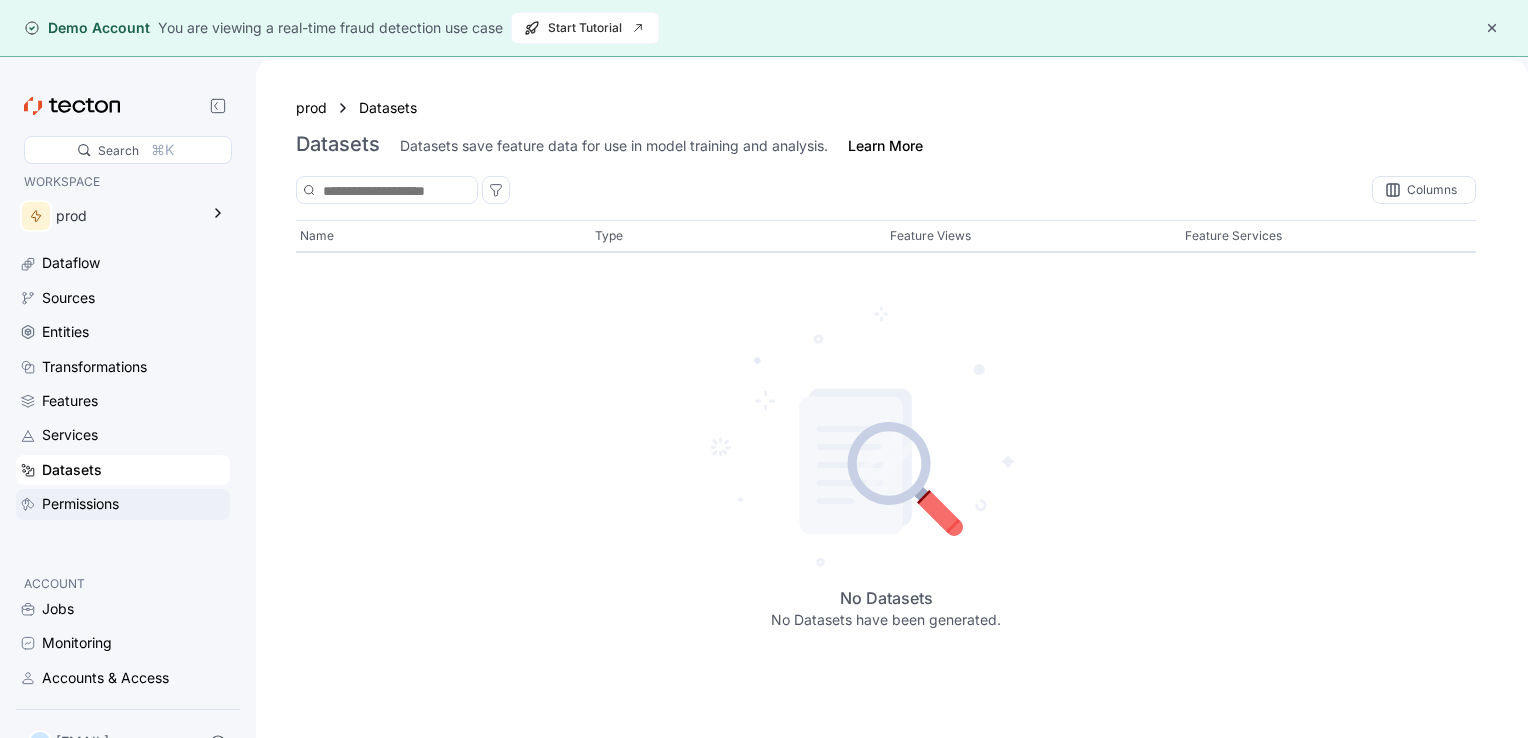 click on "Permissions" at bounding box center (80, 504) 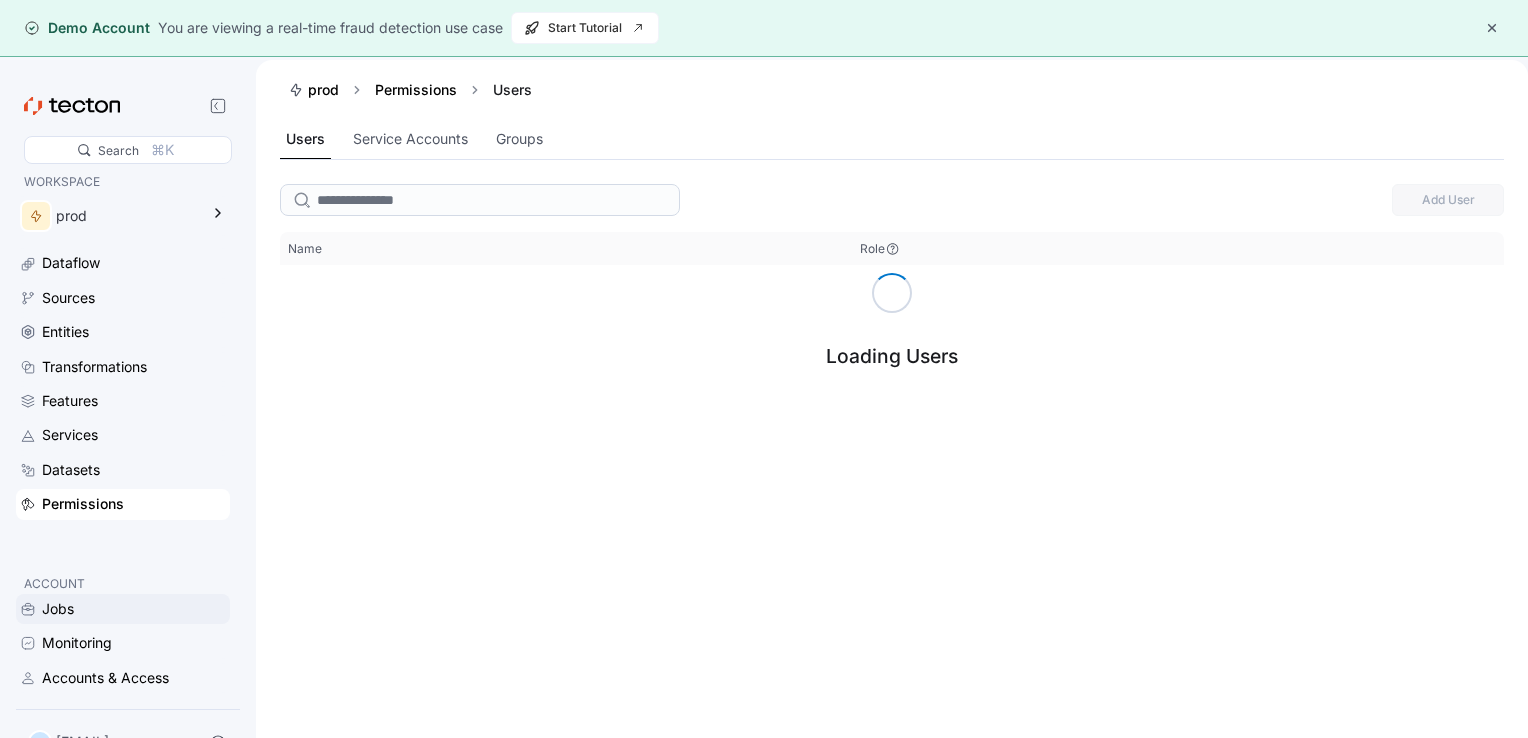 click on "Jobs" at bounding box center (58, 609) 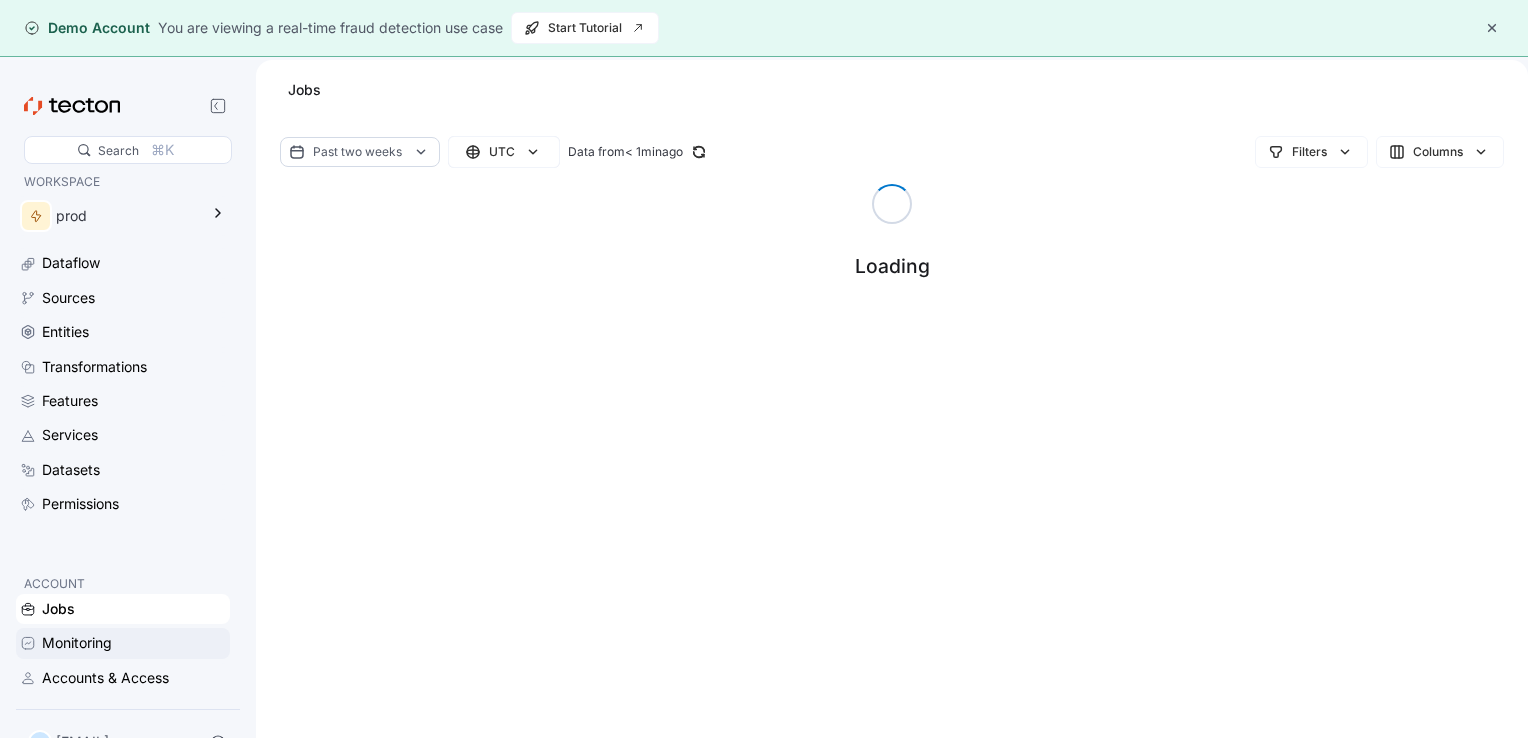 click on "Monitoring" at bounding box center [77, 643] 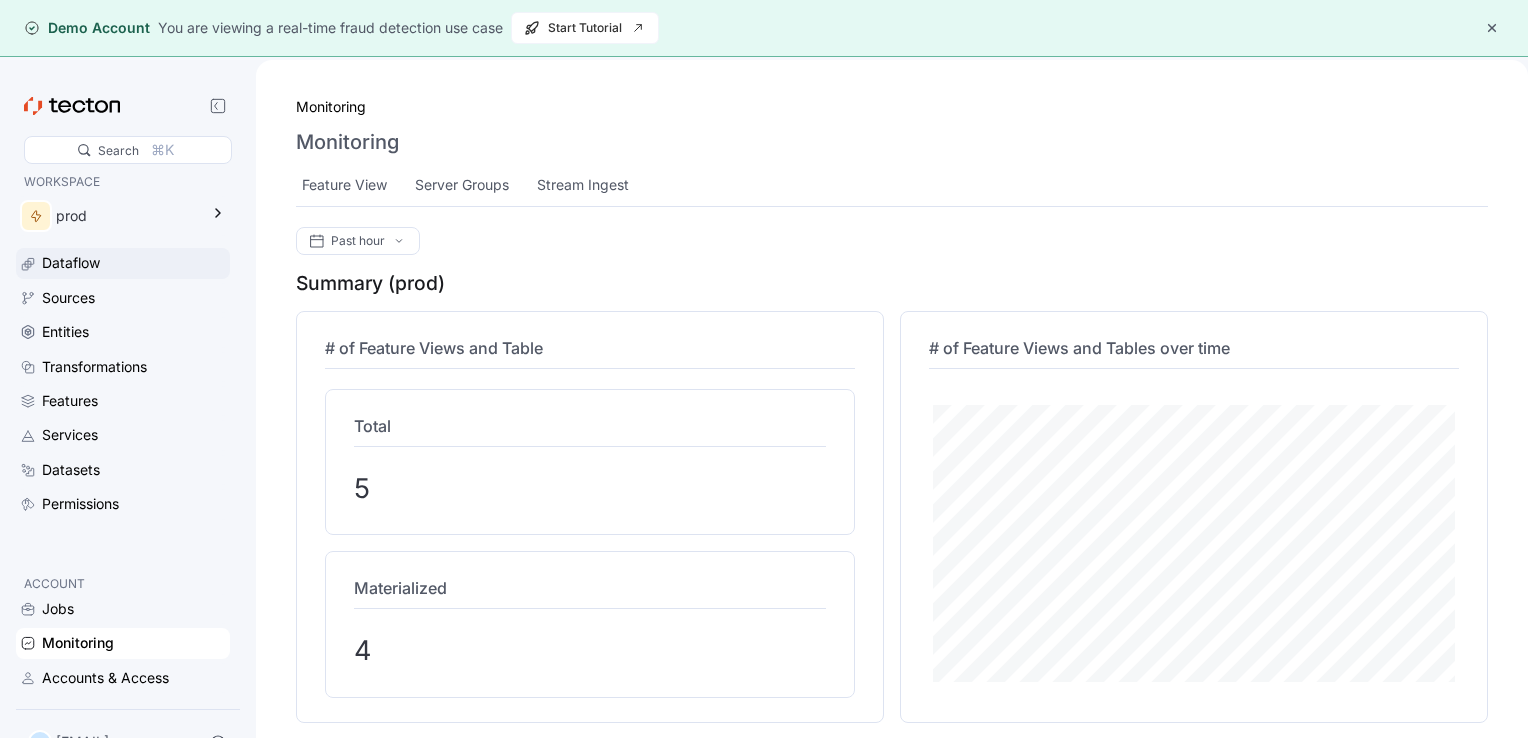 click on "Dataflow" at bounding box center (71, 263) 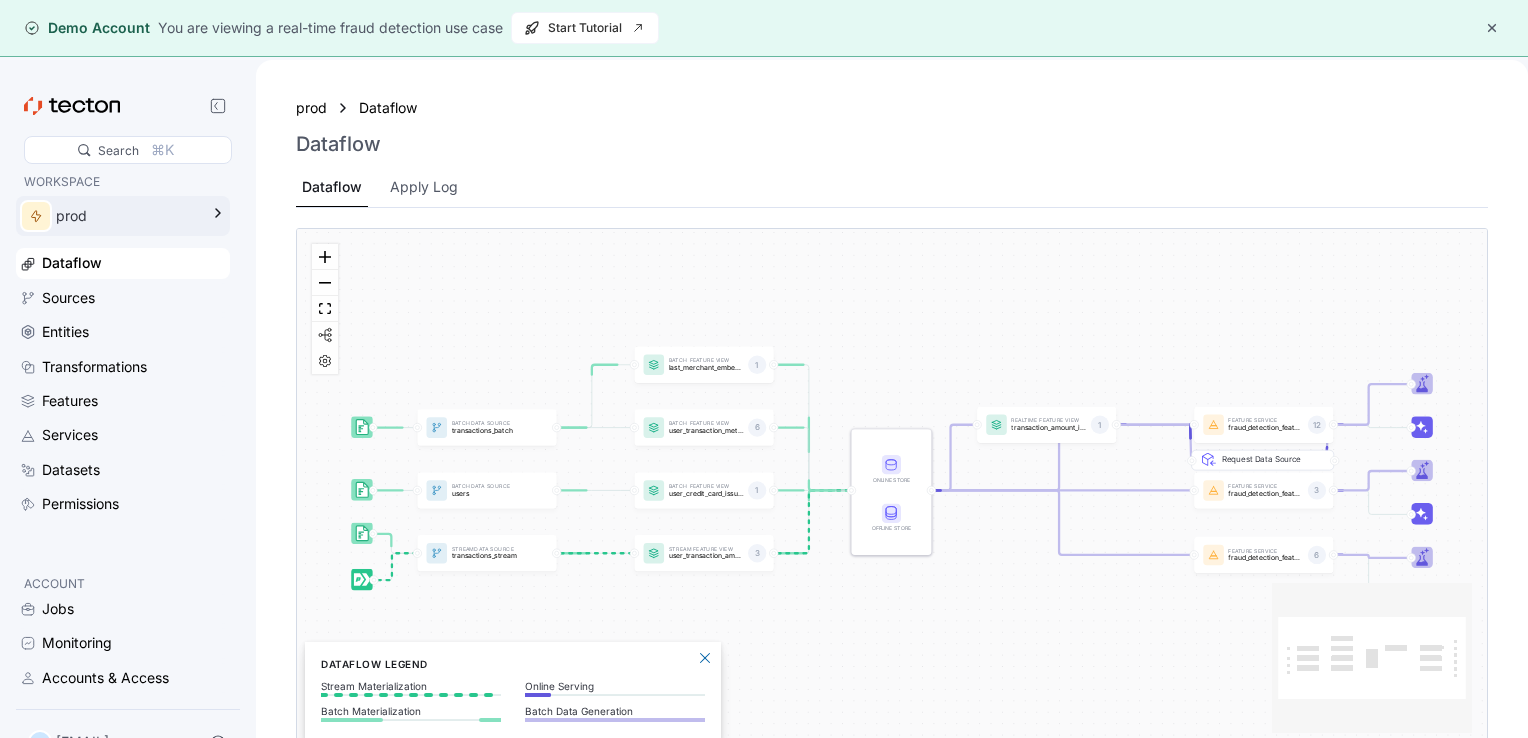 scroll, scrollTop: 0, scrollLeft: 0, axis: both 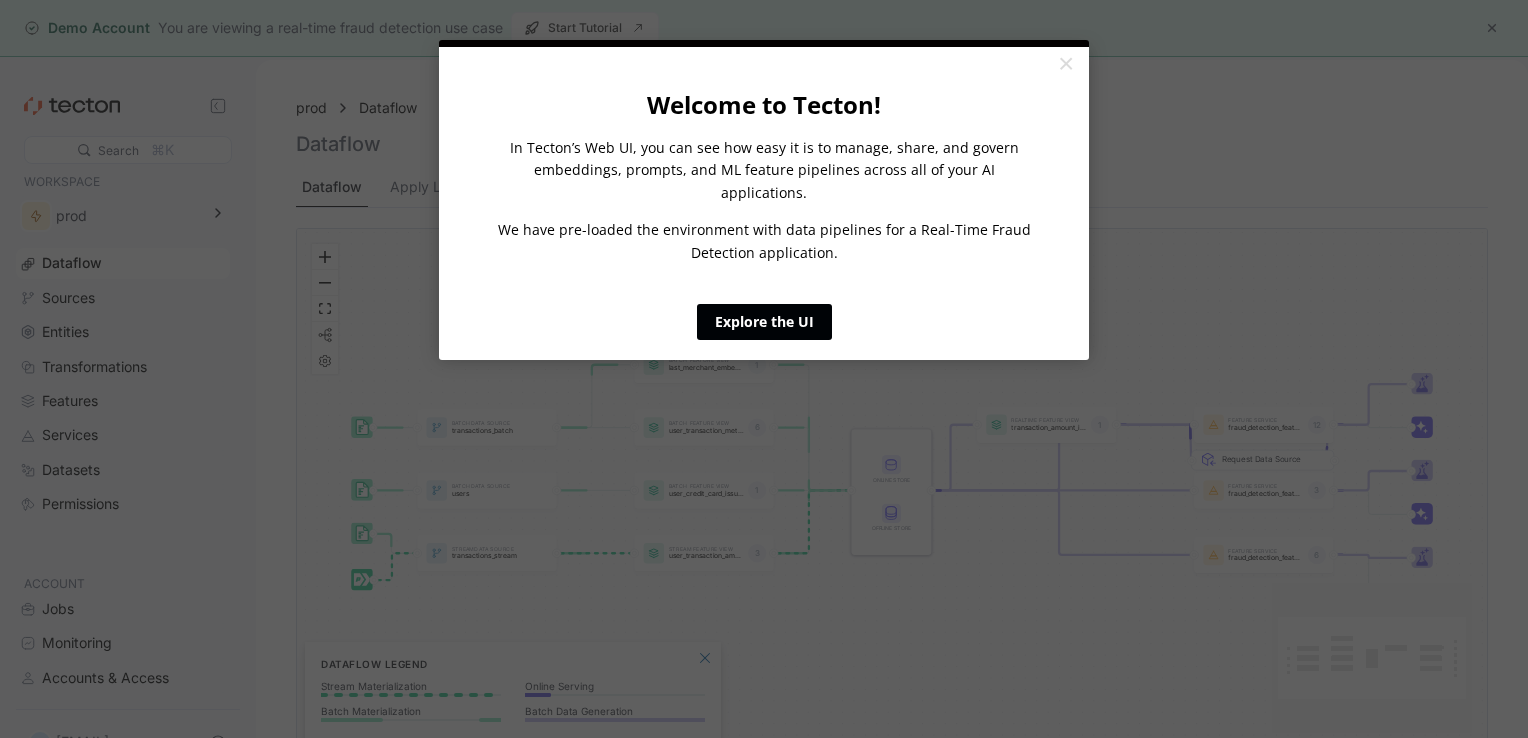 click on "Explore the UI" at bounding box center (764, 322) 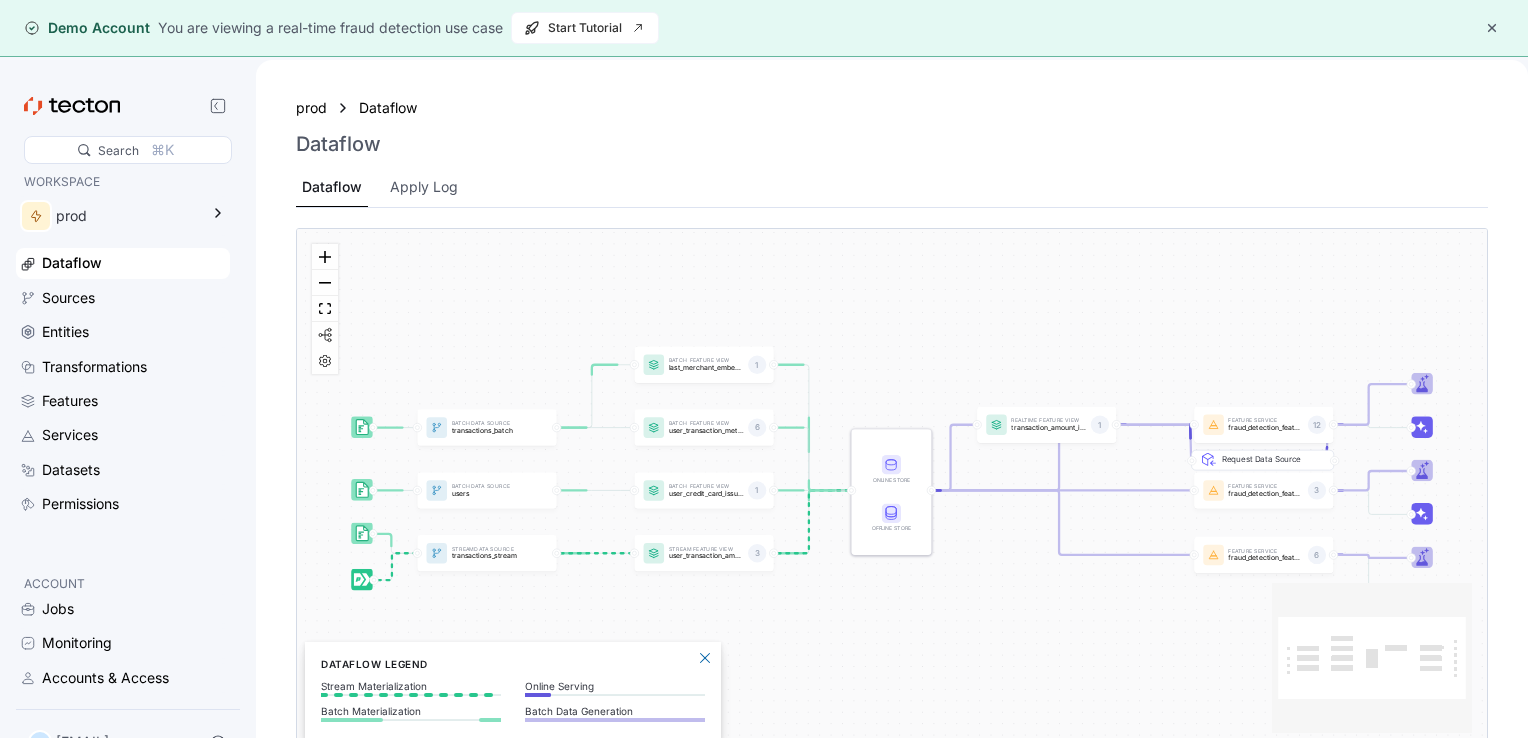 scroll, scrollTop: 0, scrollLeft: 0, axis: both 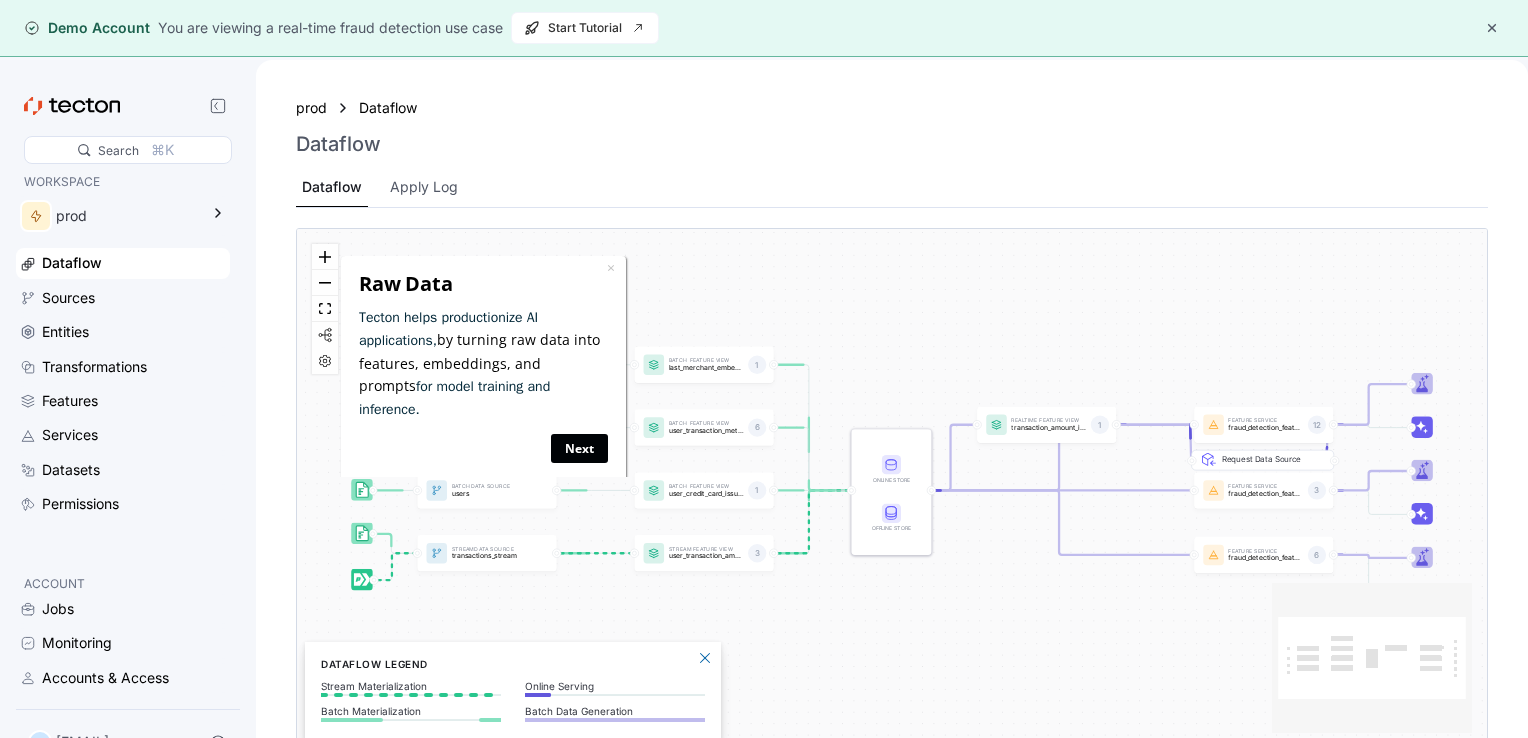 click on "Next" at bounding box center [578, 448] 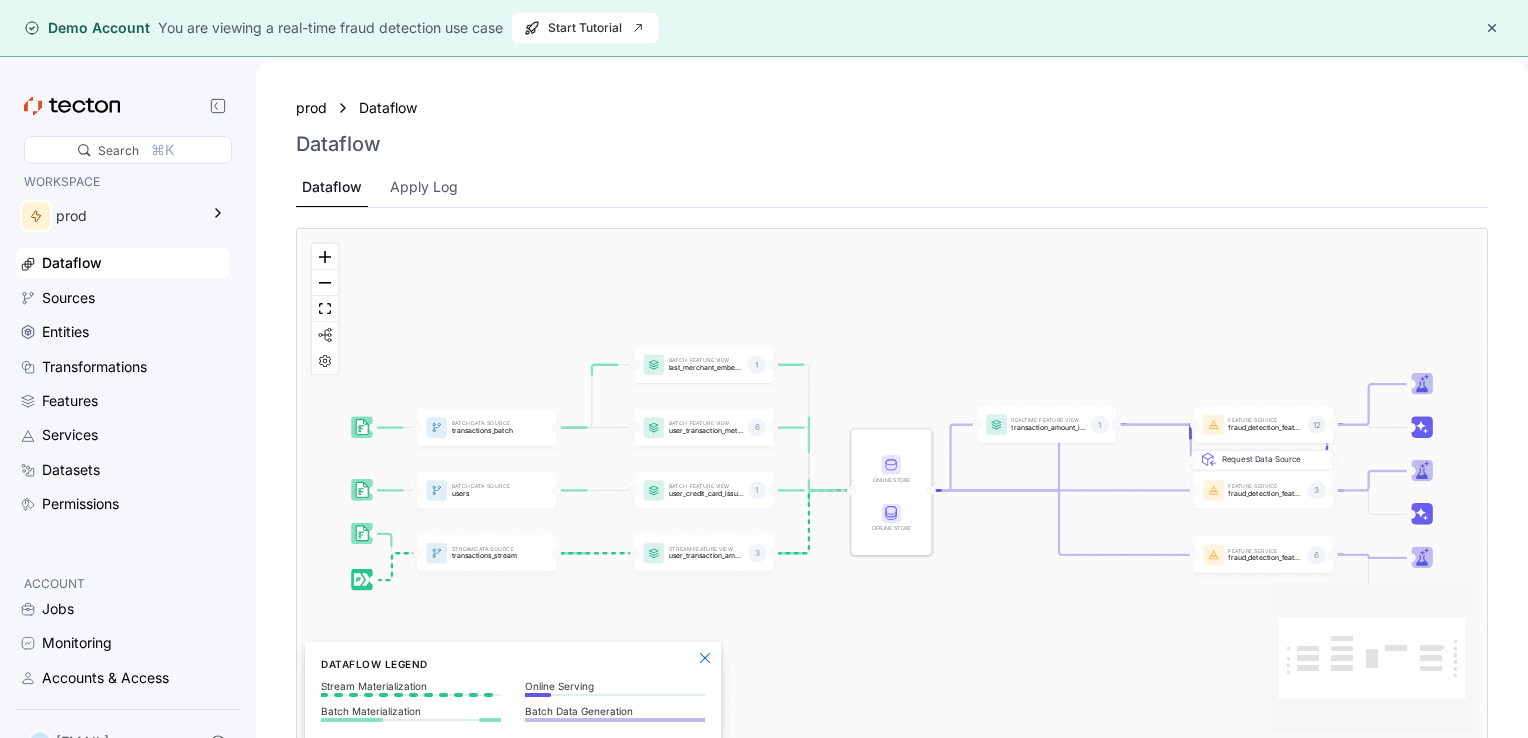 scroll, scrollTop: 0, scrollLeft: 0, axis: both 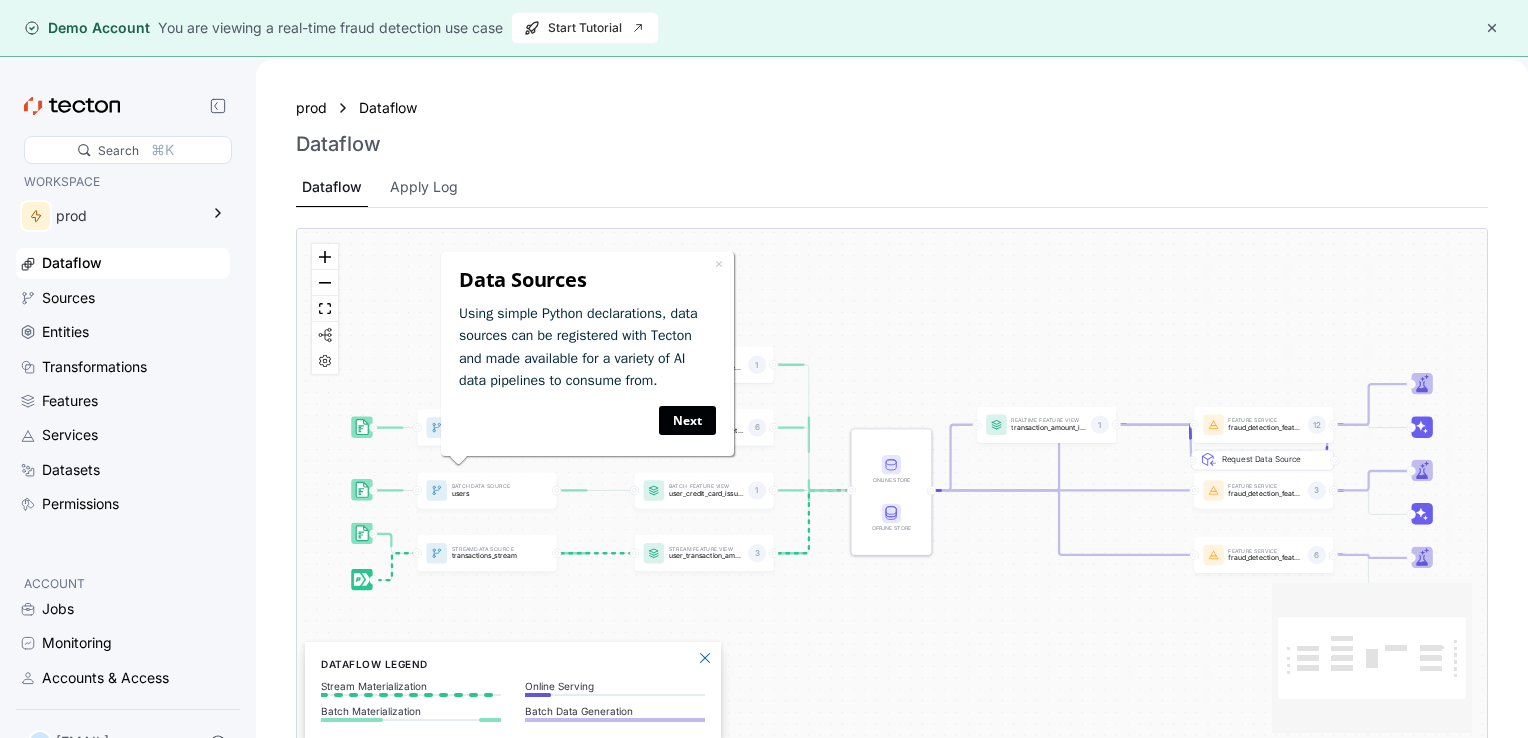 click on "Next" at bounding box center [686, 419] 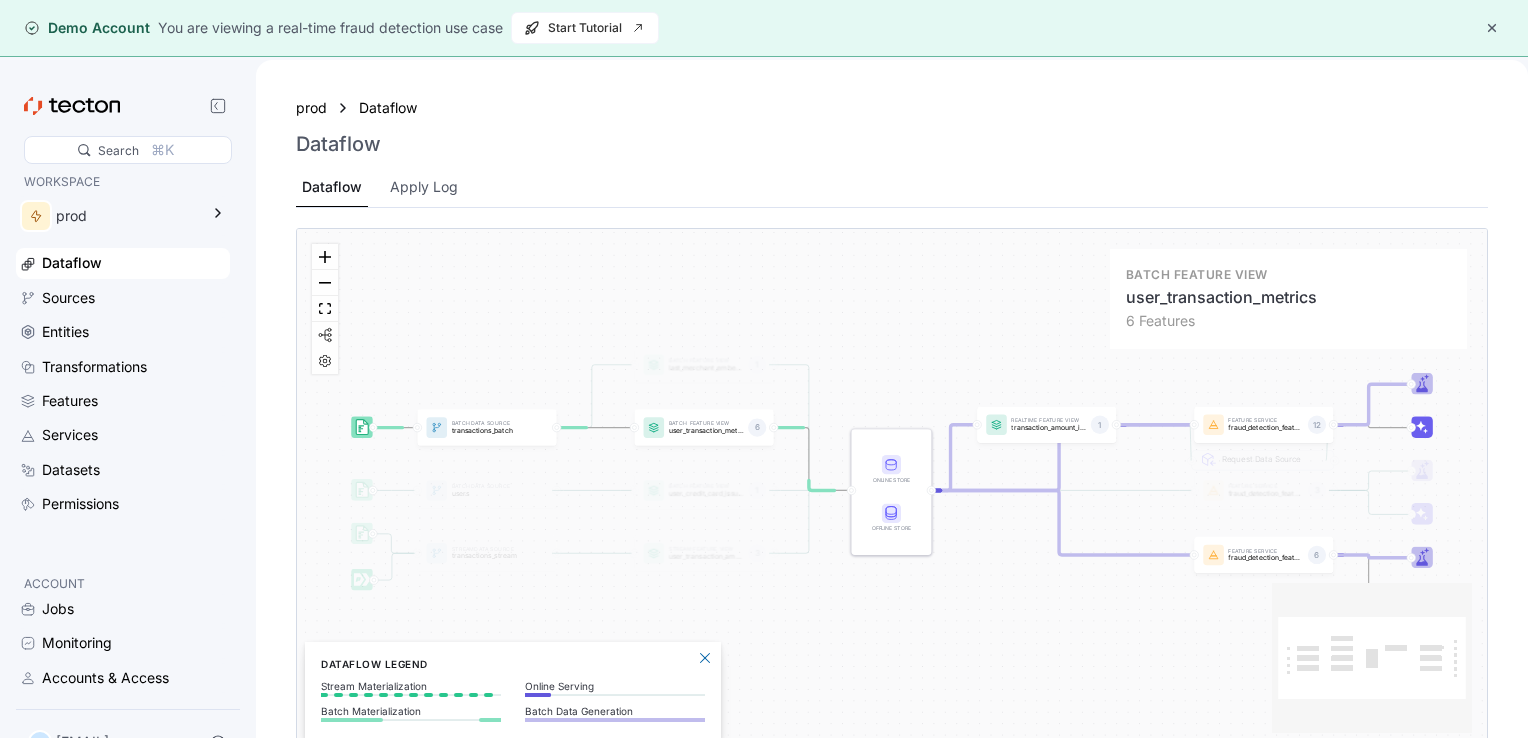 scroll, scrollTop: 0, scrollLeft: 0, axis: both 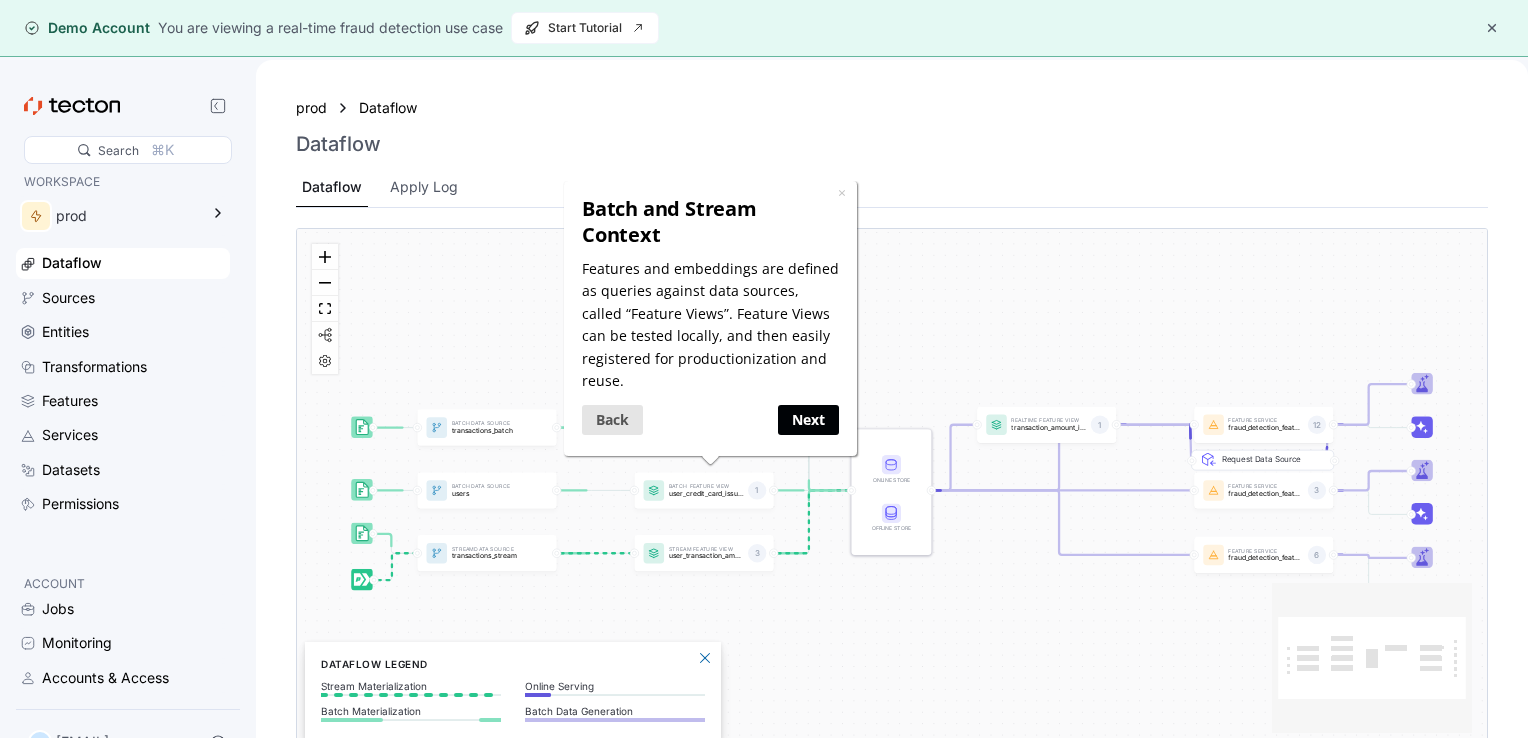 click on "Next" at bounding box center (807, 418) 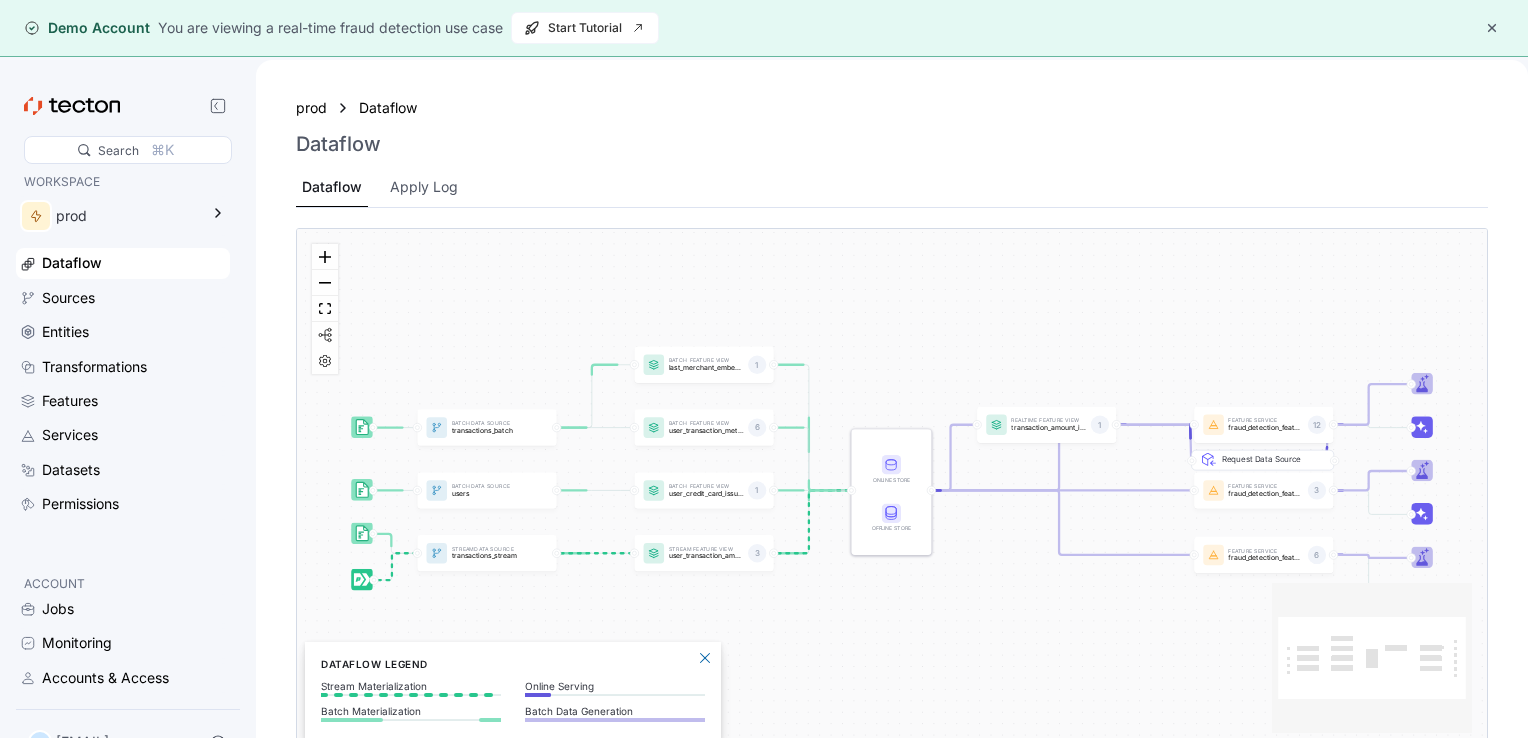 scroll, scrollTop: 0, scrollLeft: 0, axis: both 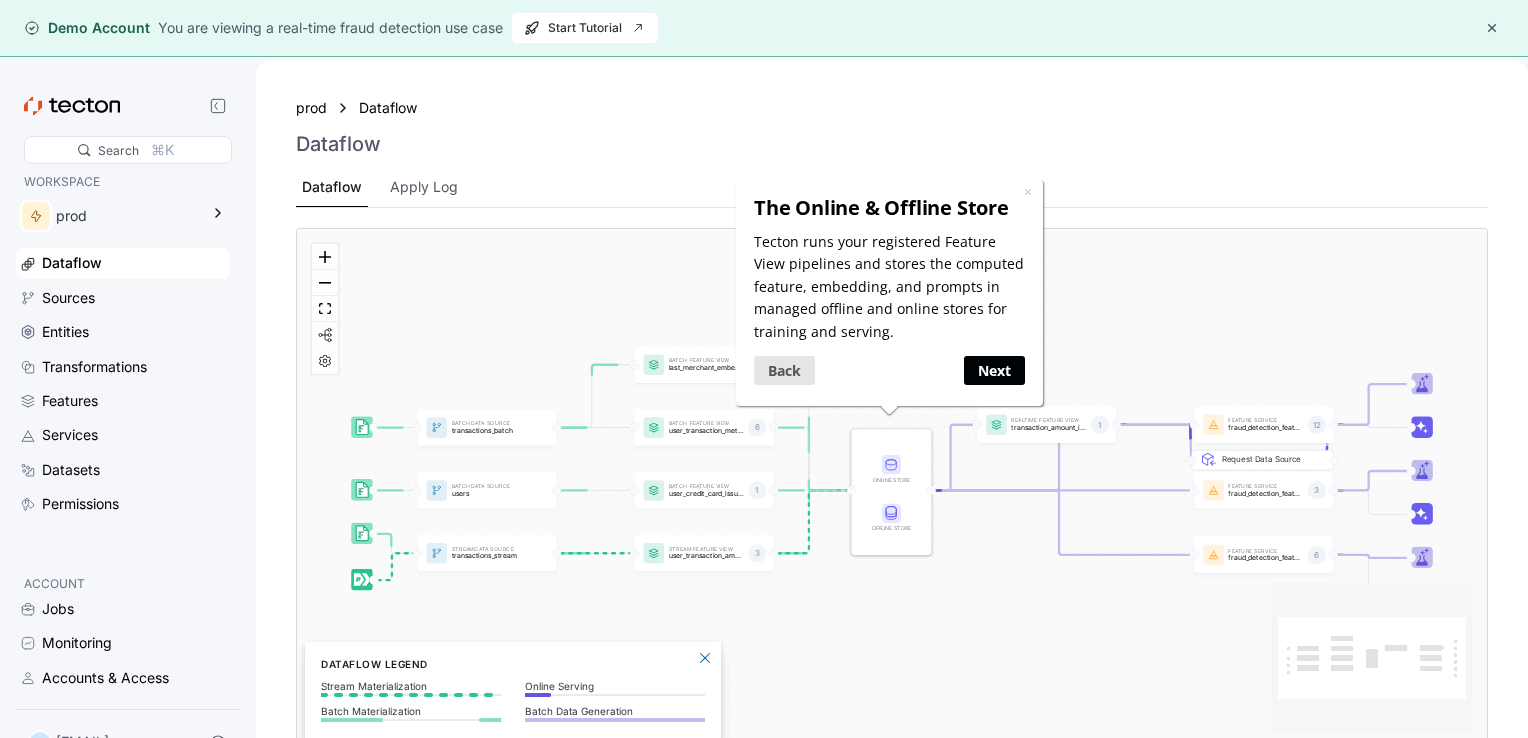 click on "Next" at bounding box center [993, 370] 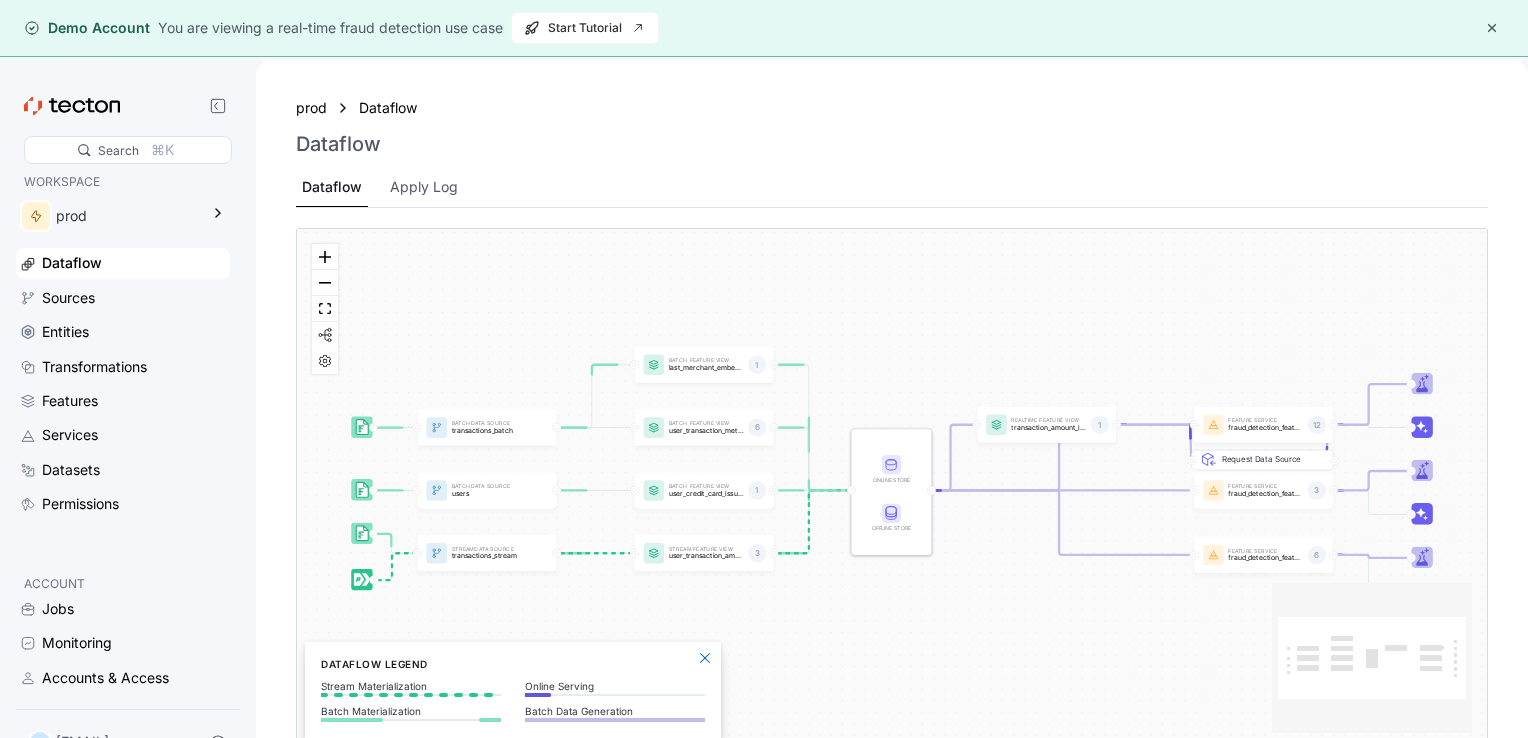 scroll, scrollTop: 0, scrollLeft: 0, axis: both 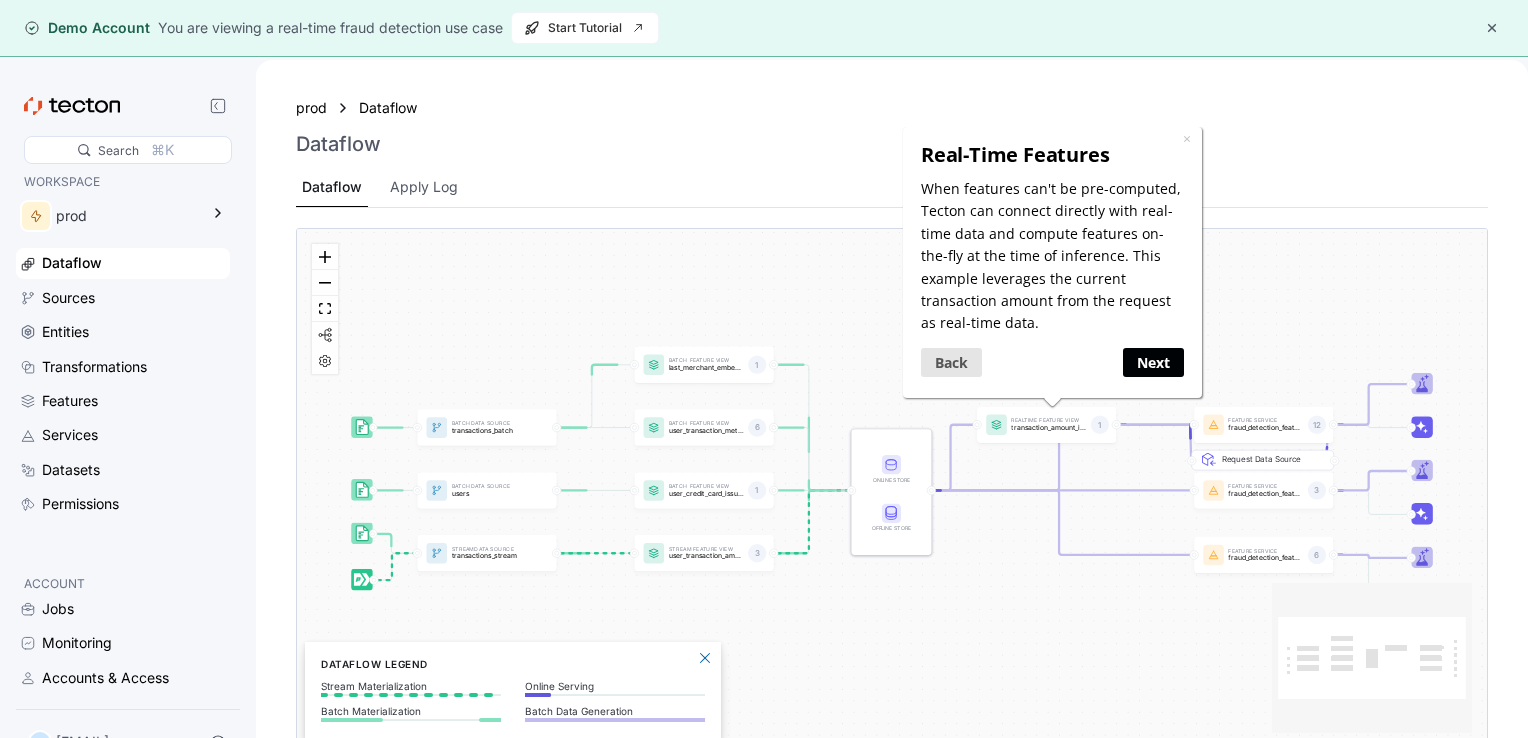 click on "Next" at bounding box center (1153, 362) 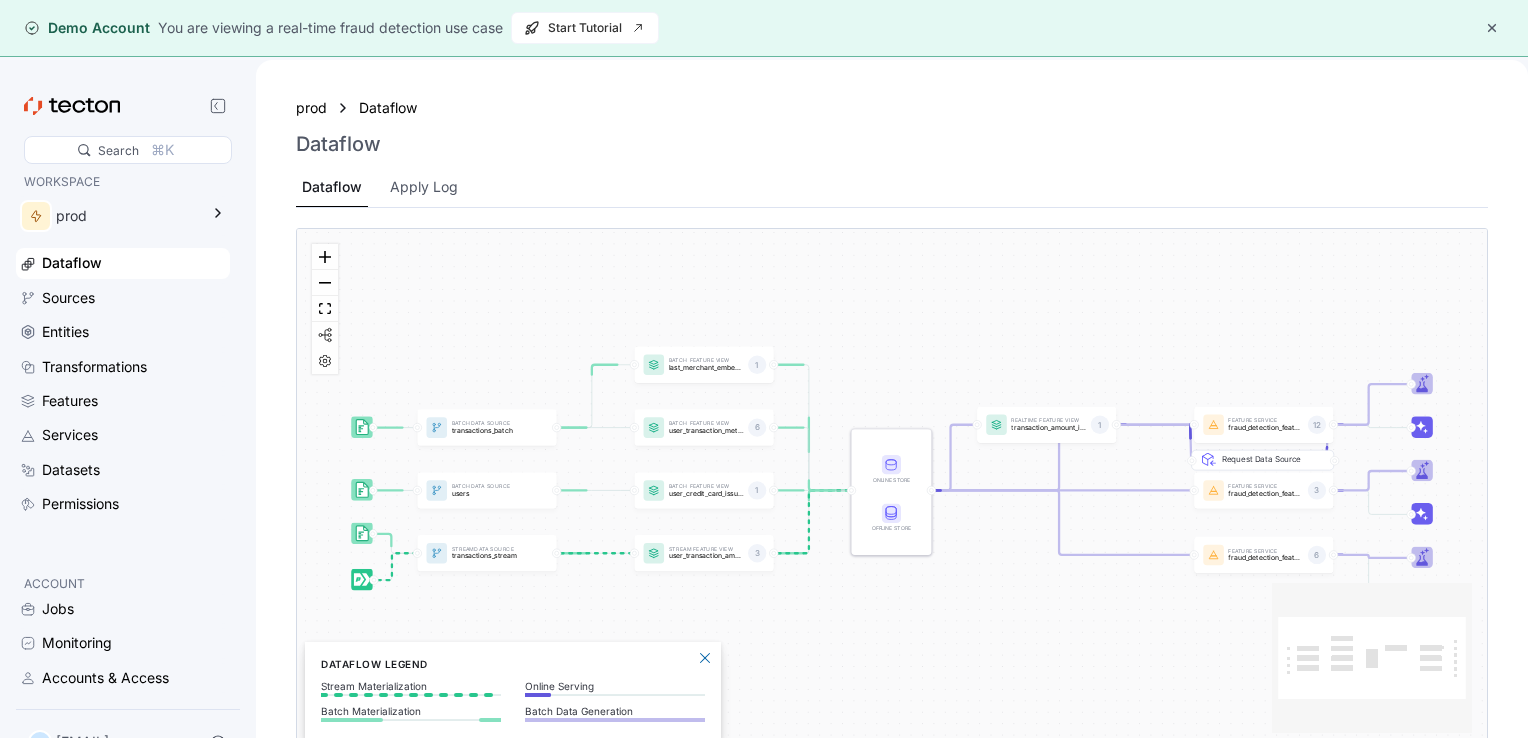 scroll, scrollTop: 0, scrollLeft: 0, axis: both 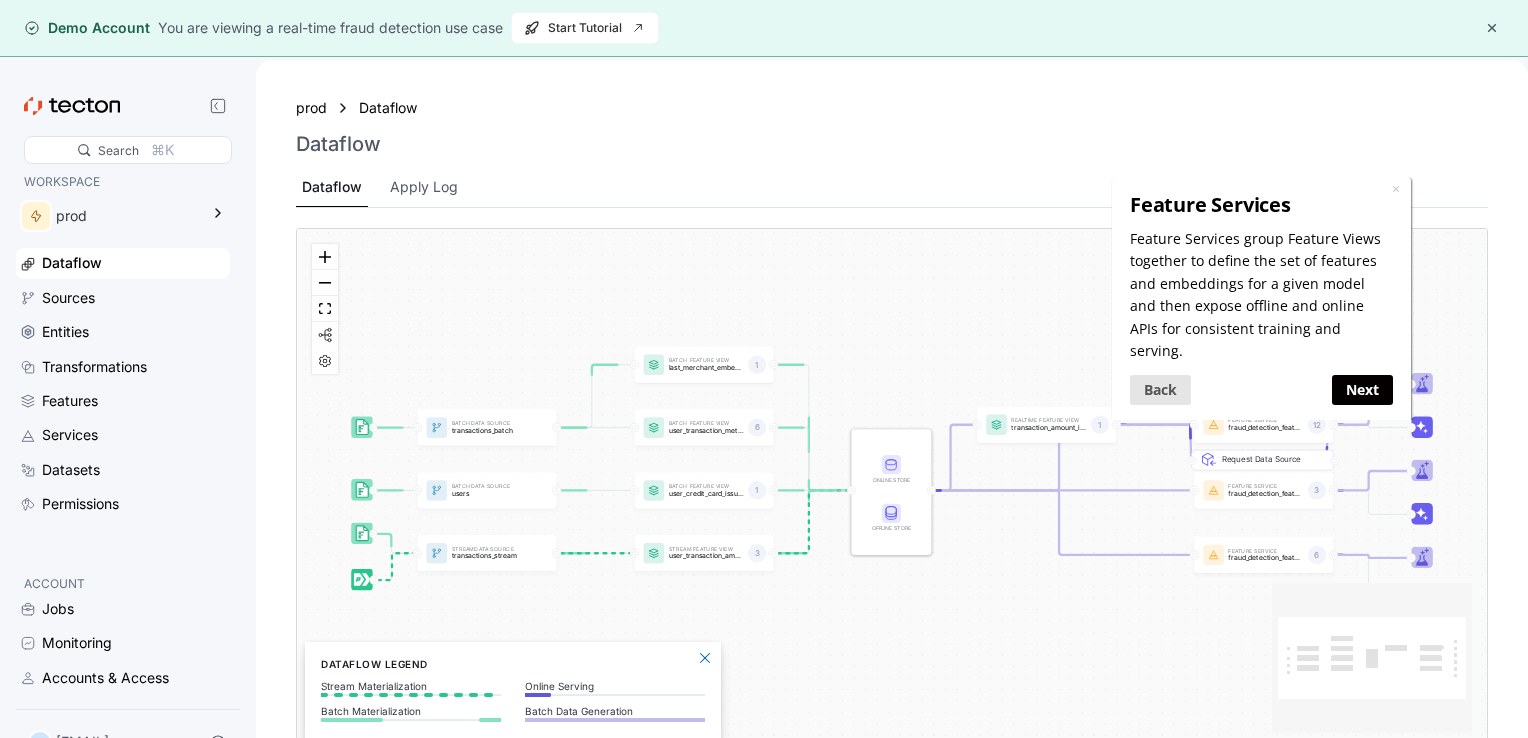 click on "Back" at bounding box center [1159, 389] 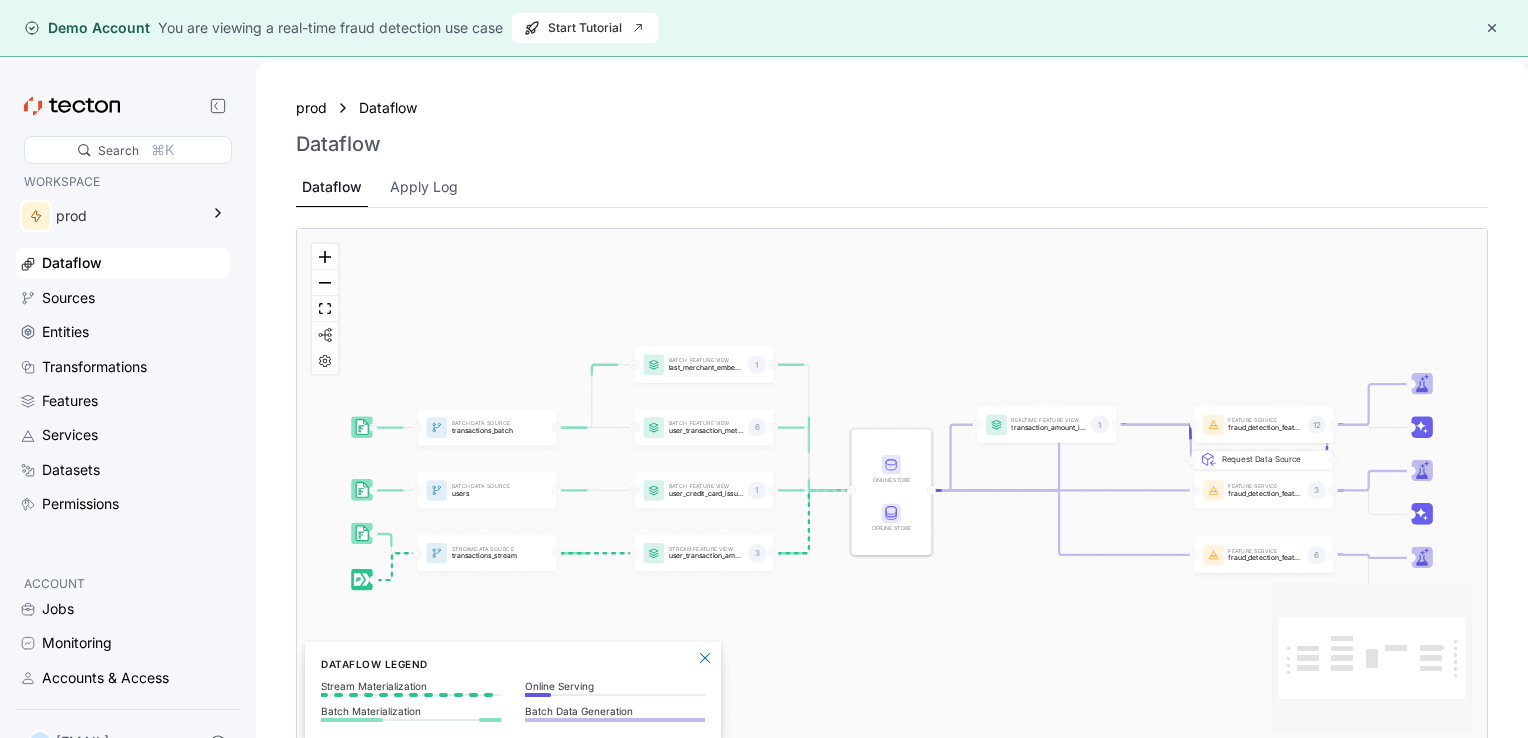 scroll, scrollTop: 0, scrollLeft: 0, axis: both 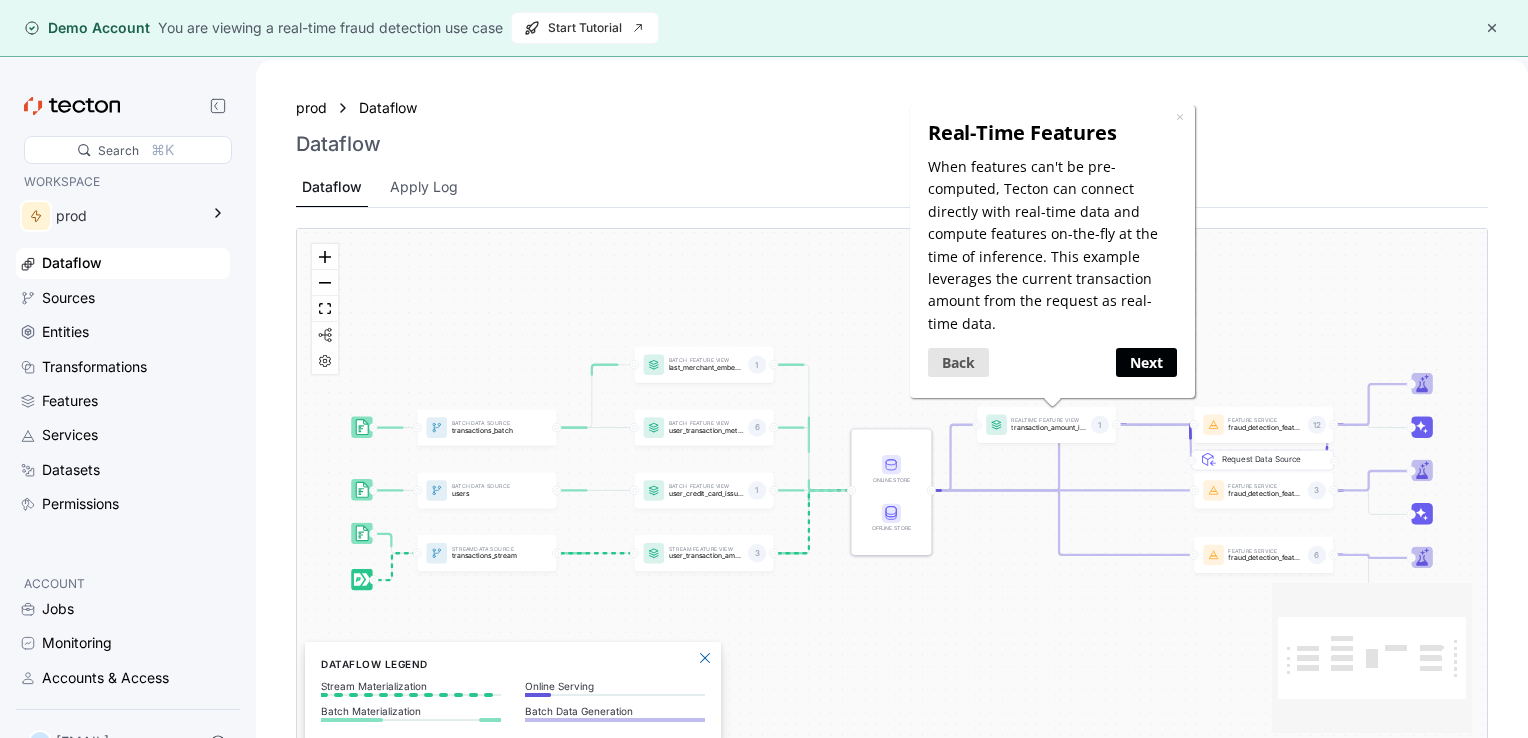 click on "Next" at bounding box center [1146, 362] 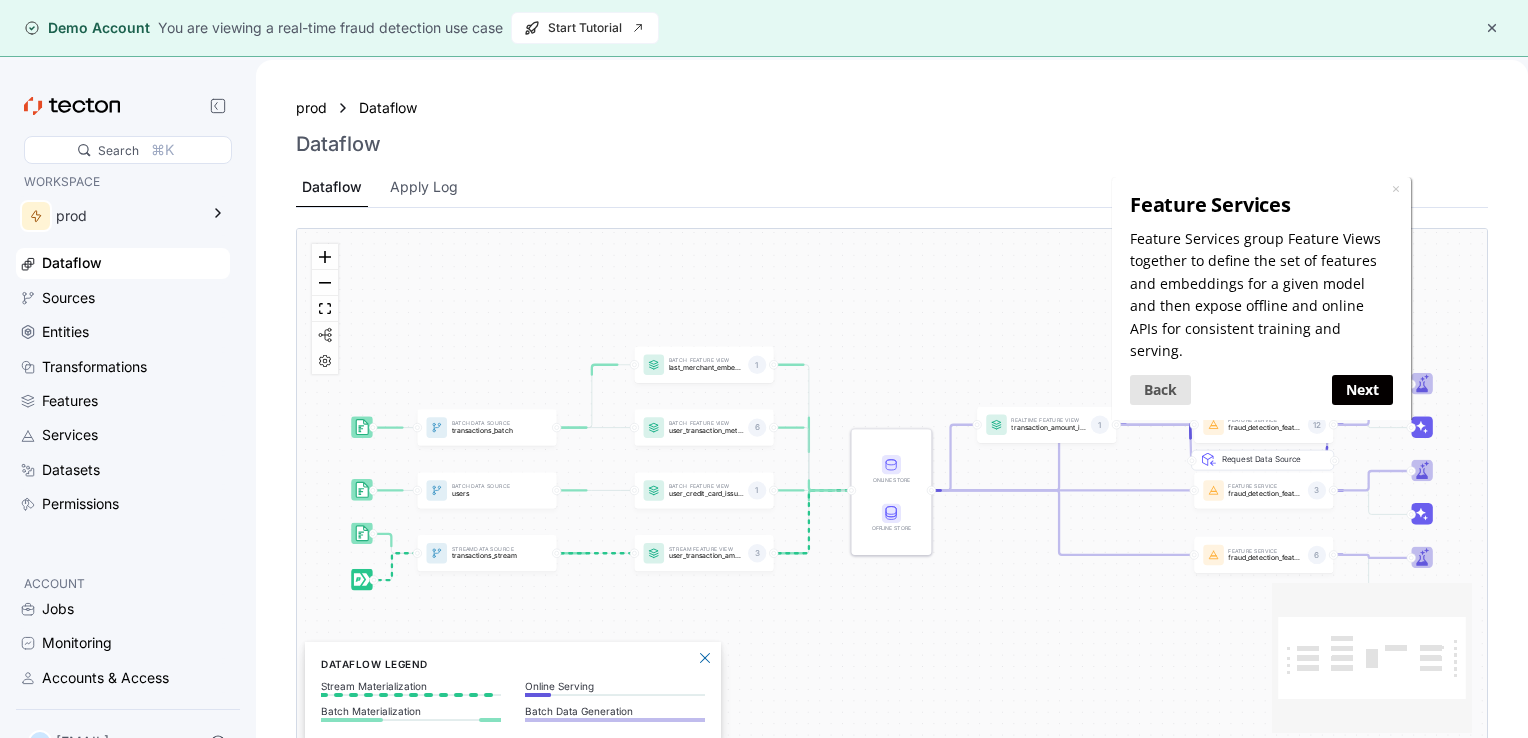 scroll, scrollTop: 0, scrollLeft: 0, axis: both 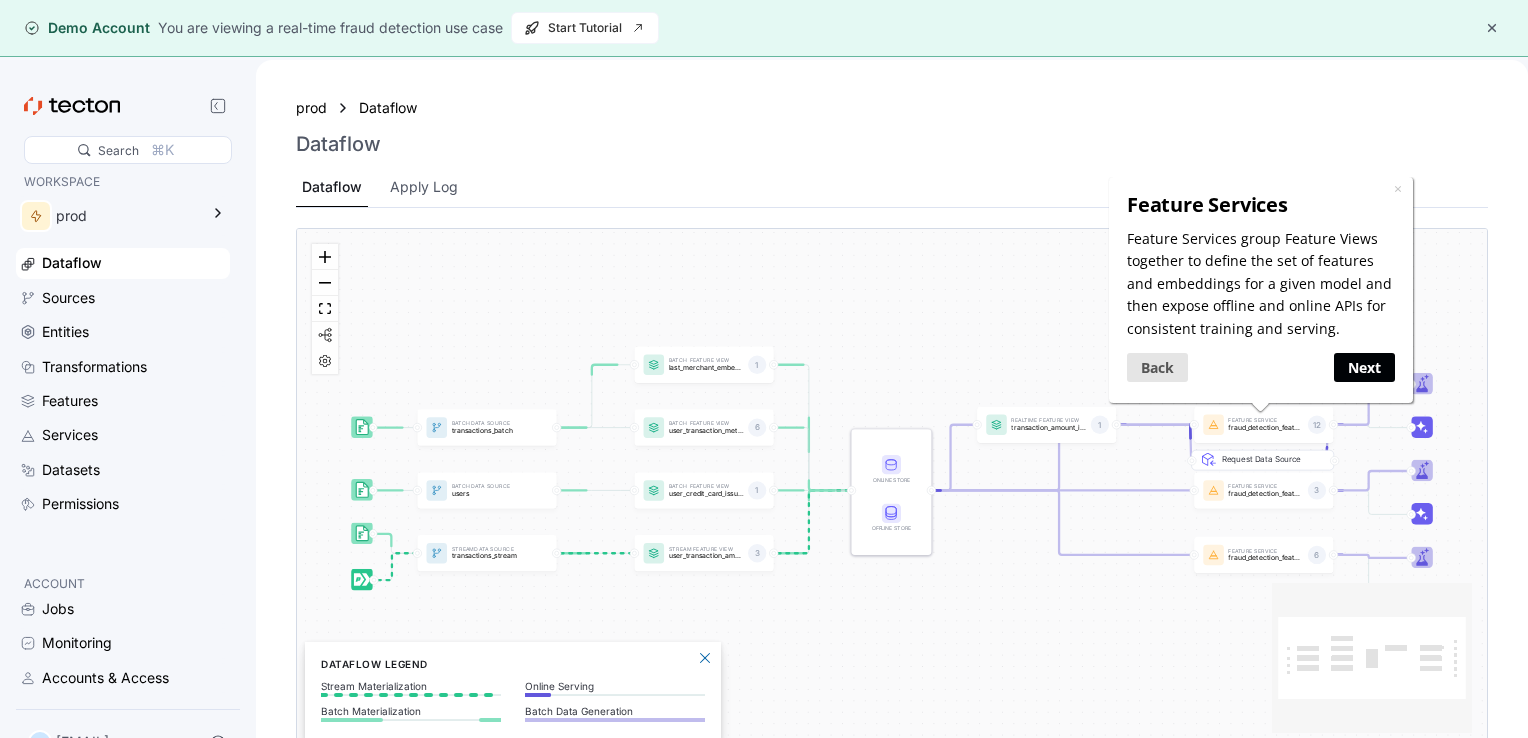 click on "Next" at bounding box center (1364, 367) 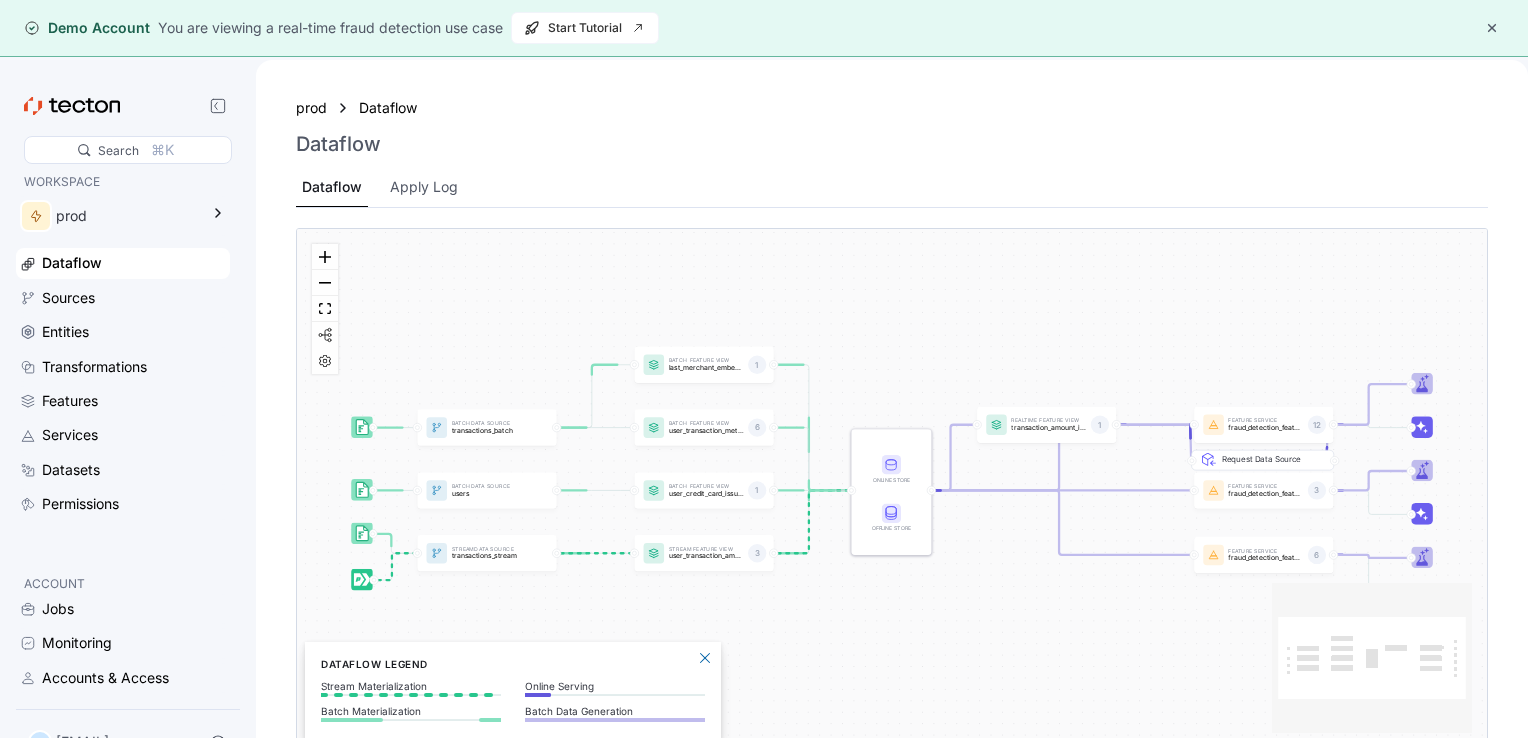 scroll, scrollTop: 0, scrollLeft: 0, axis: both 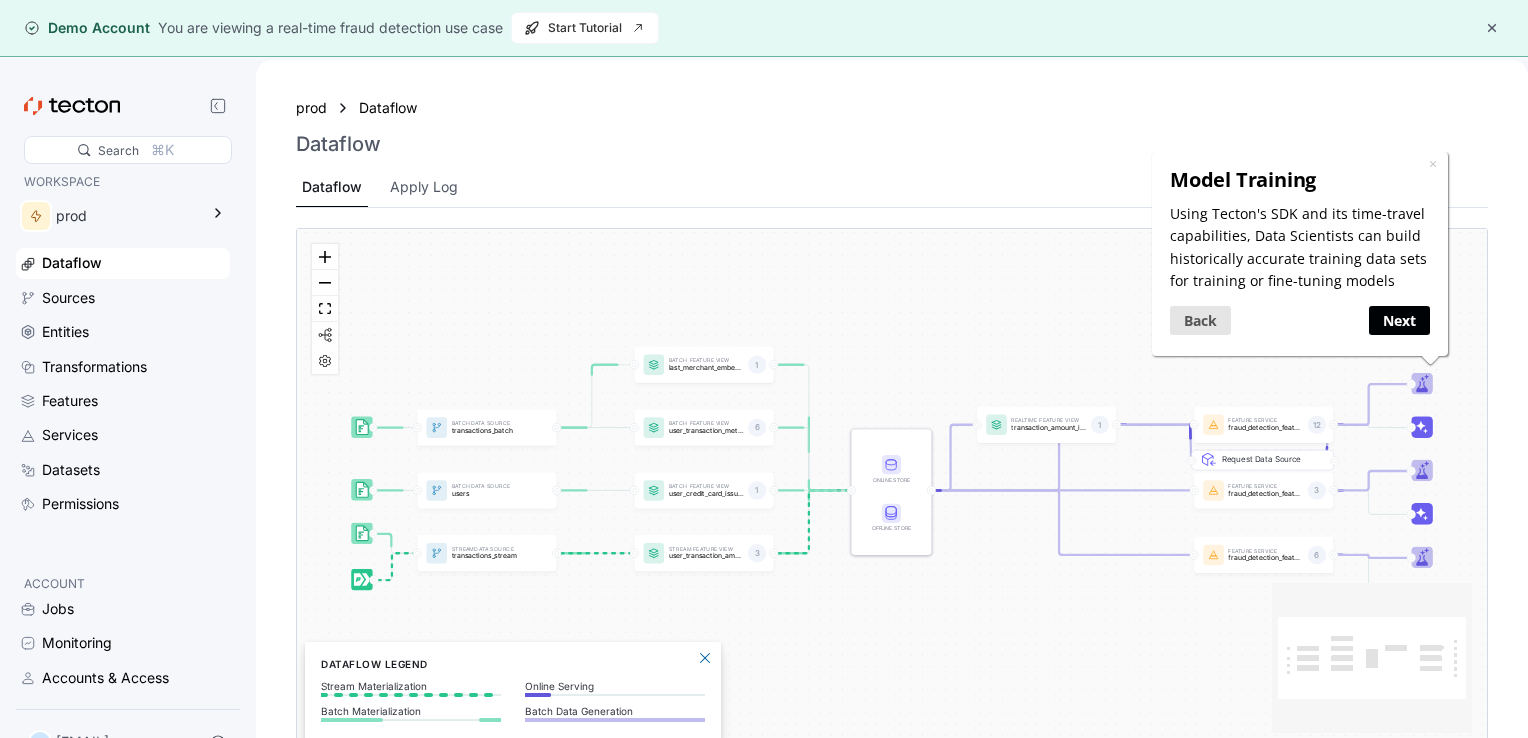 click on "Next" at bounding box center (1399, 319) 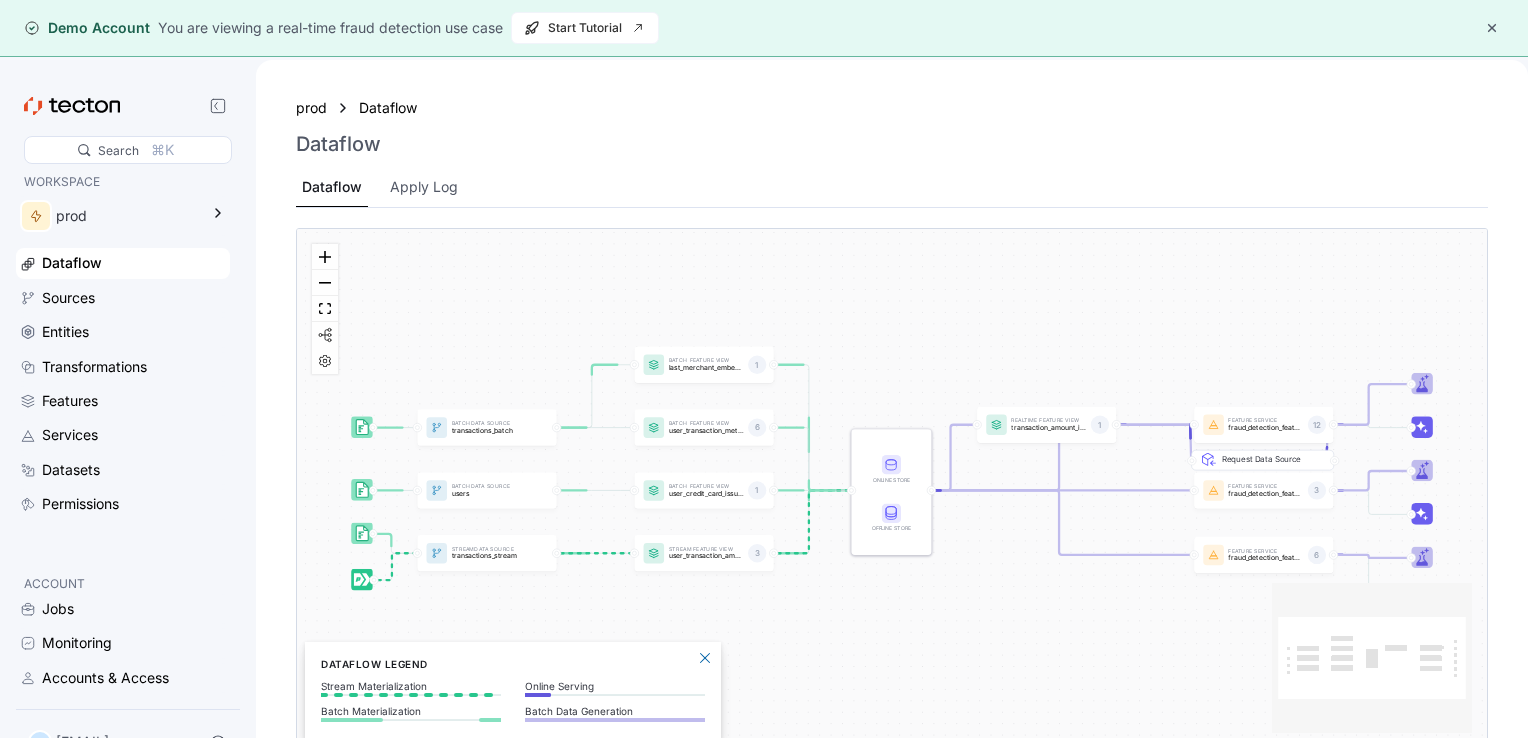 scroll, scrollTop: 0, scrollLeft: 0, axis: both 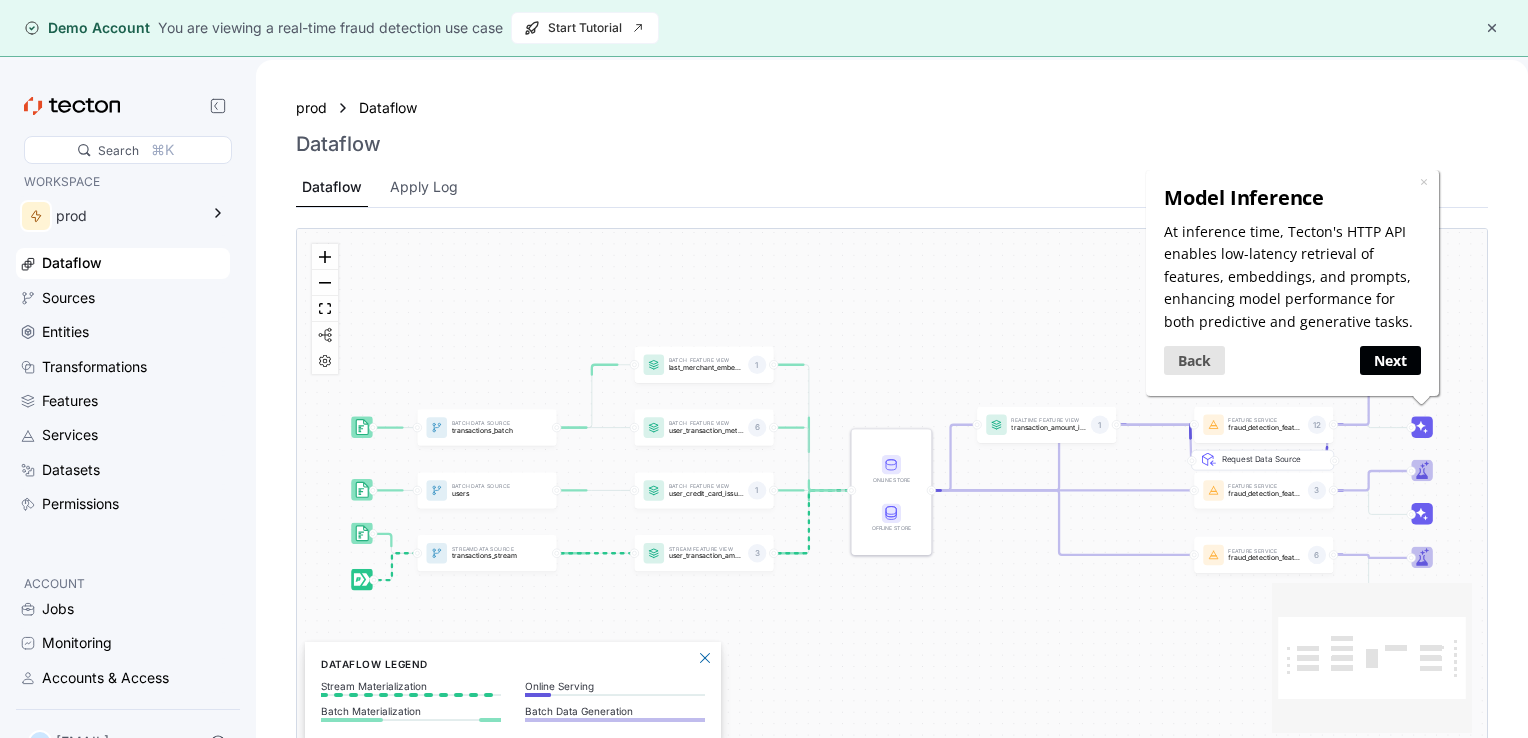 click on "Next" at bounding box center (1390, 360) 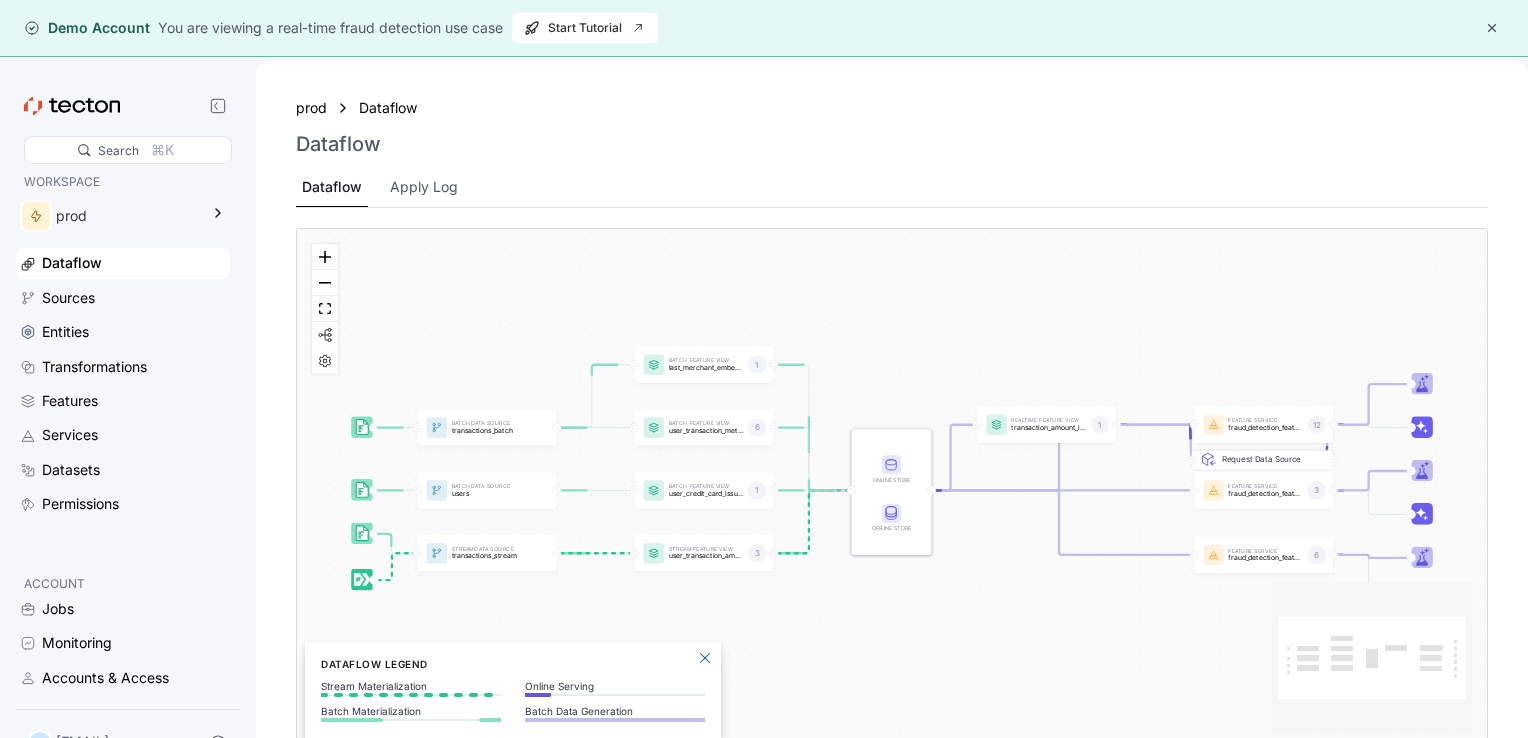 scroll, scrollTop: 0, scrollLeft: 0, axis: both 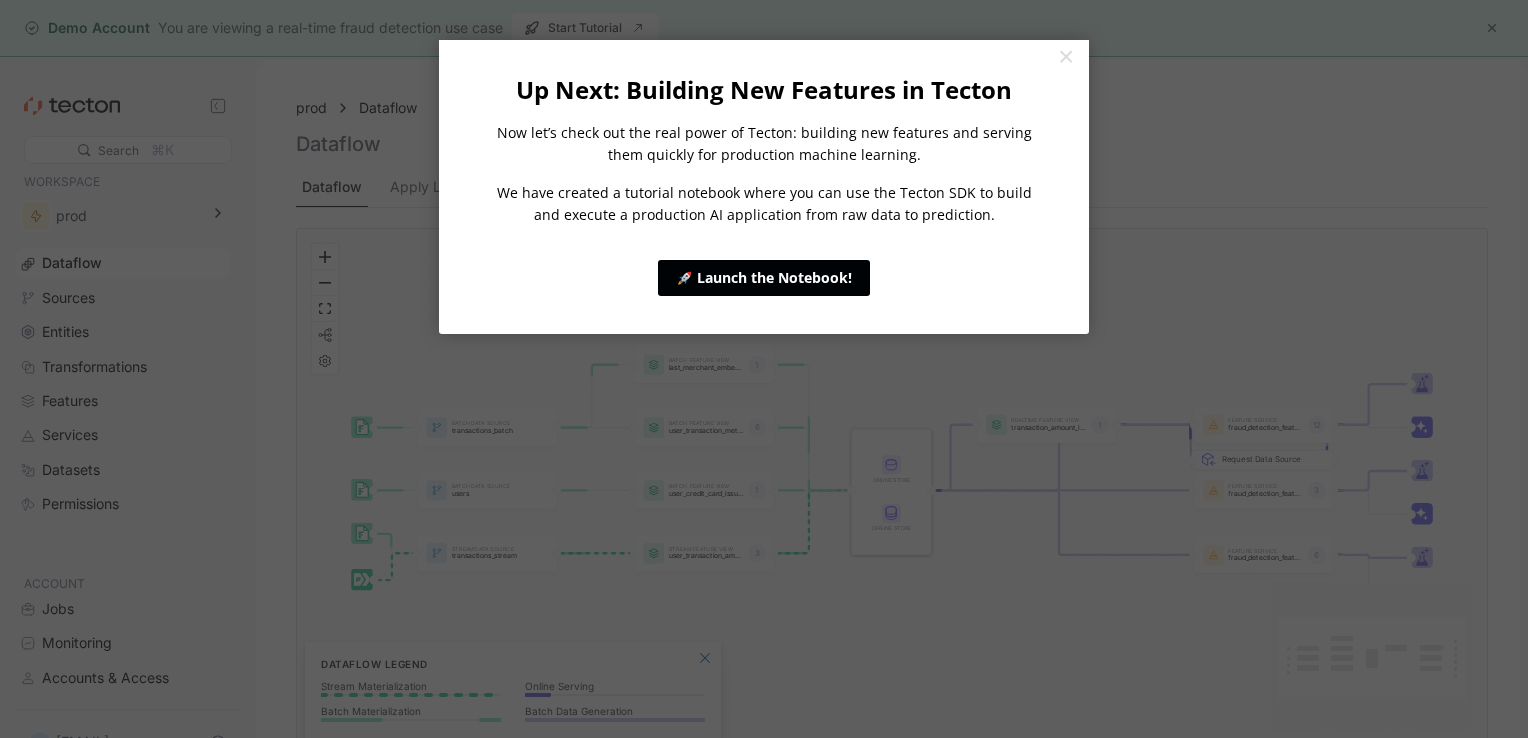 click on "🚀 Launch the Notebook!" at bounding box center [764, 278] 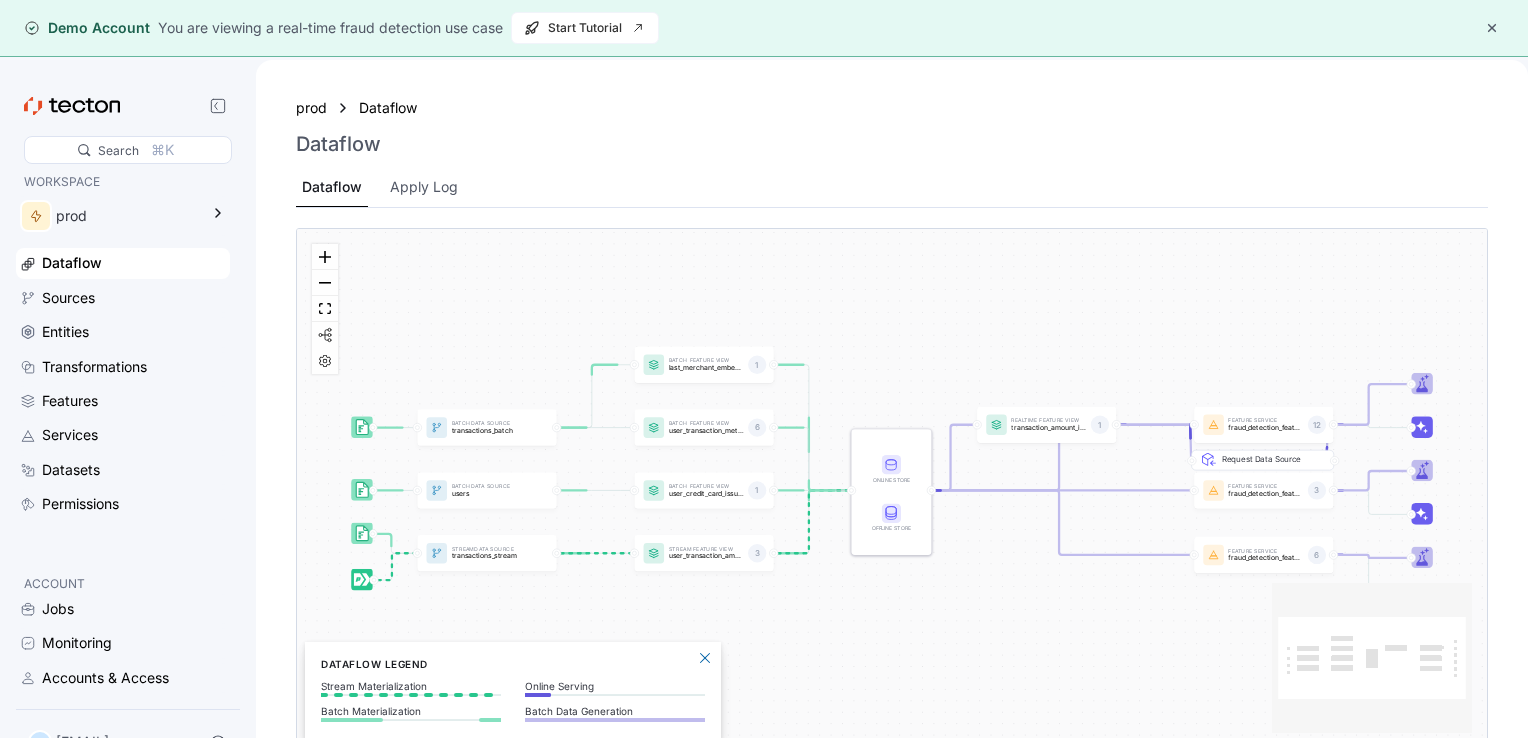 click 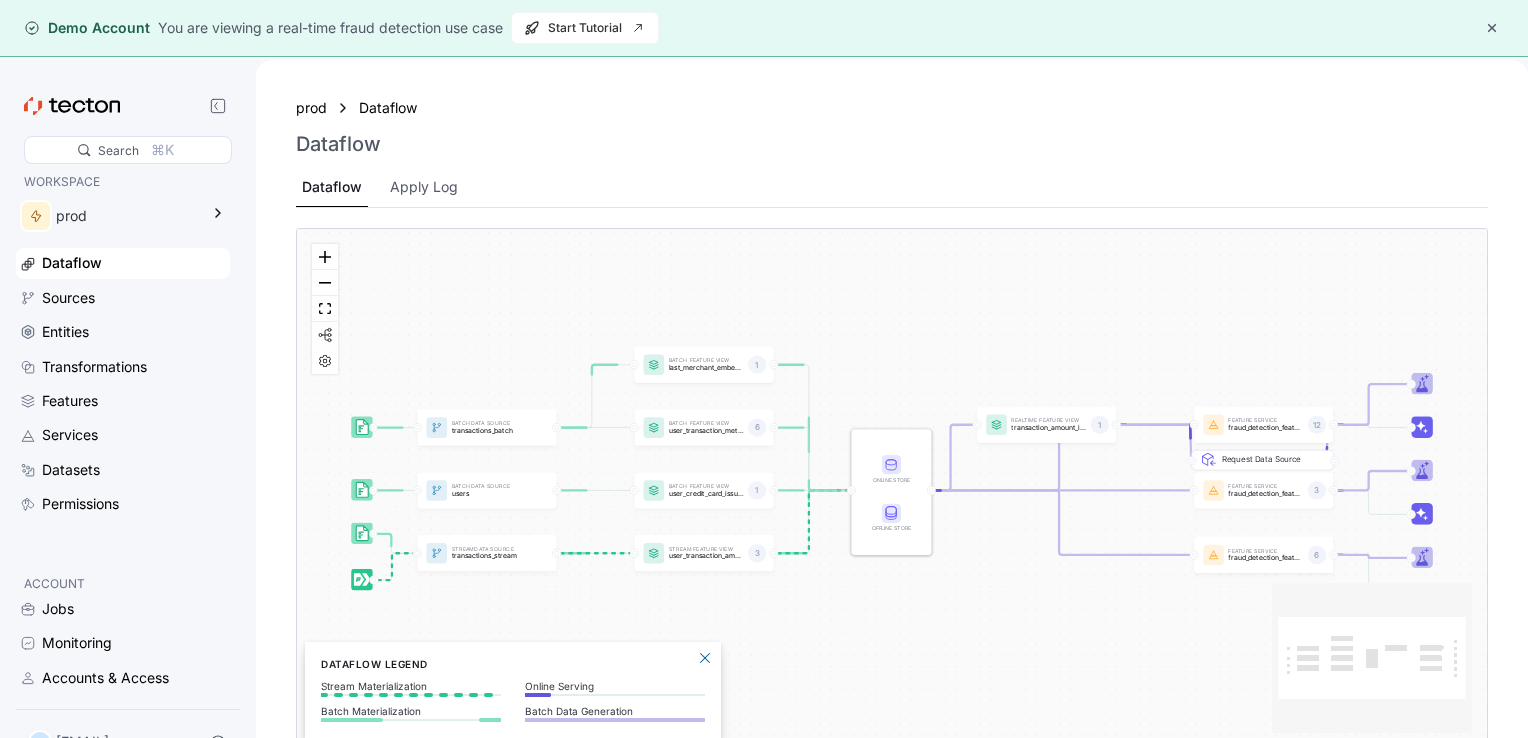 scroll, scrollTop: 0, scrollLeft: 0, axis: both 